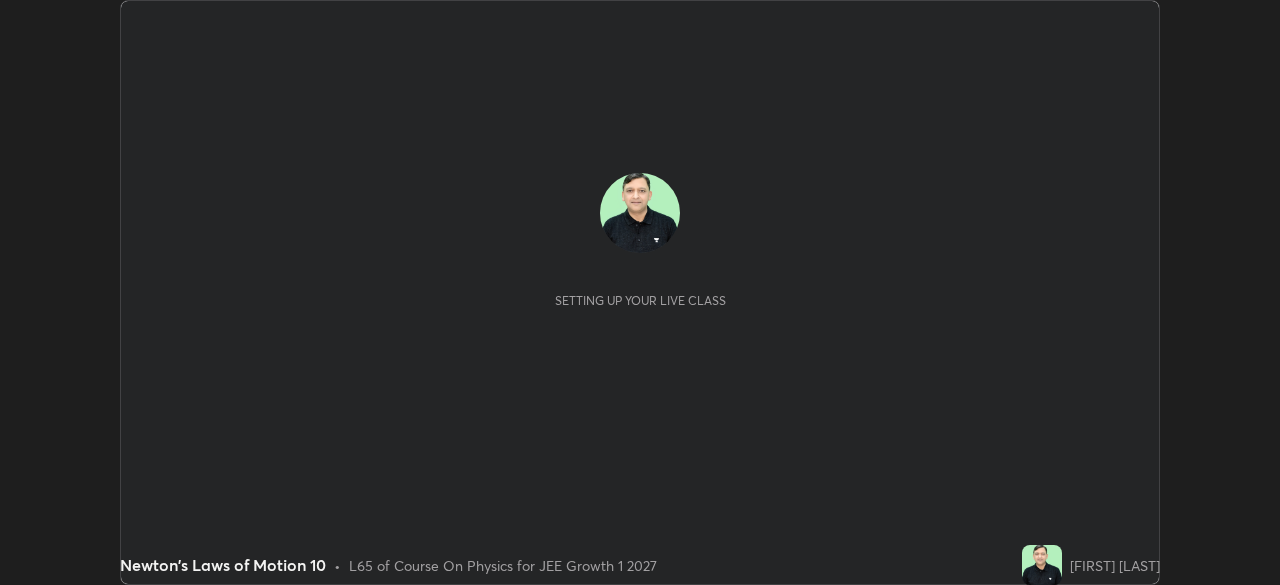 scroll, scrollTop: 0, scrollLeft: 0, axis: both 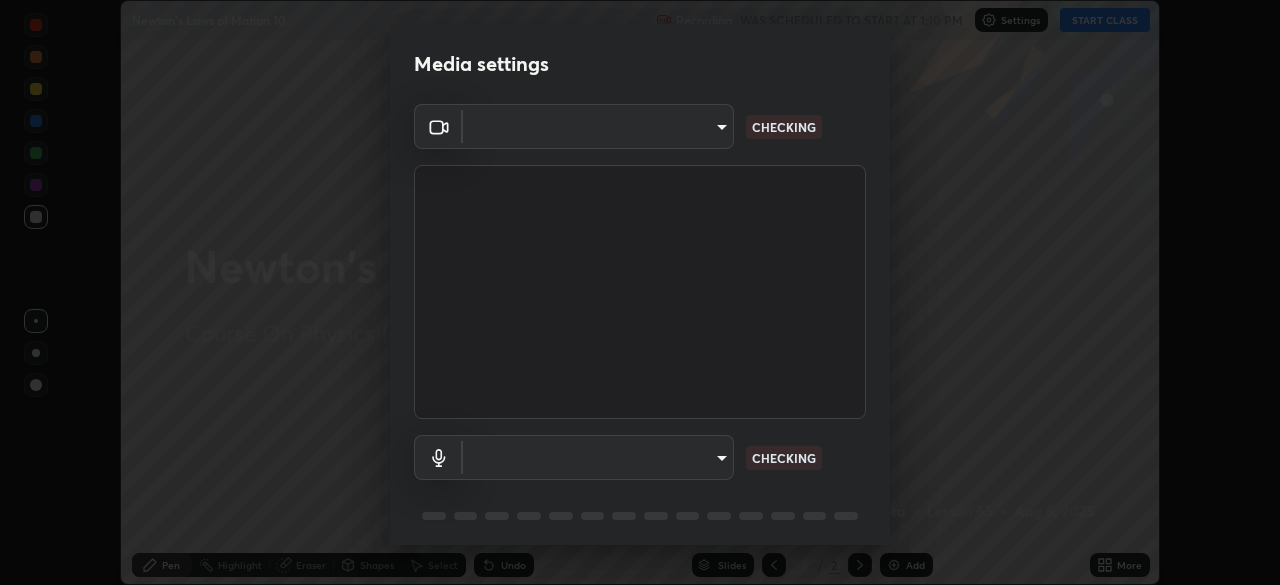 type on "18994561ee15dbcc92208454b9157fa19b596848ea19b860cecb3a215b8f162b" 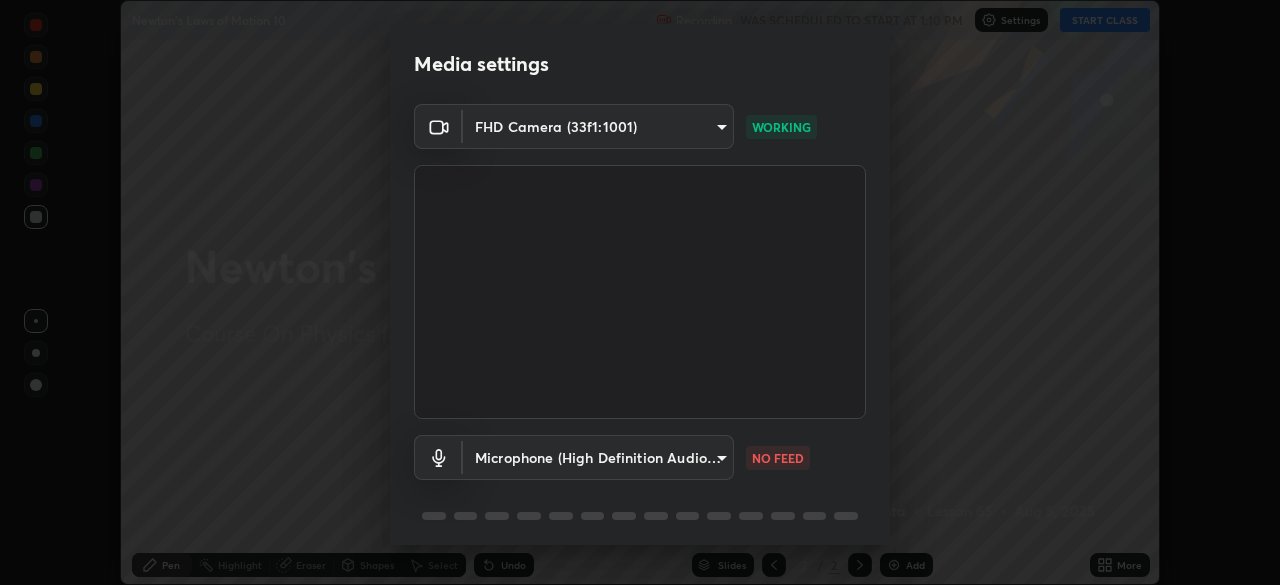 click on "Erase all Newton's Laws of Motion 10 Recording WAS SCHEDULED TO START AT  1:10 PM Settings START CLASS Setting up your live class Newton's Laws of Motion 10 • L65 of Course On Physics for JEE Growth 1 2027 [FIRST] [LAST] Pen Highlight Eraser Shapes Select Undo Slides 2 / 2 Add More No doubts shared Encourage your learners to ask a doubt for better clarity Report an issue Reason for reporting Buffering Chat not working Audio - Video sync issue Educator video quality low ​ Attach an image Report Media settings FHD Camera (33f1:1001) 18994561ee15dbcc92208454b9157fa19b596848ea19b860cecb3a215b8f162b WORKING Microphone (High Definition Audio Device) d7e17a94784e6c9b4dc4ba0fcae7279e544df136259c67a69861858c74df585e NO FEED 1 / 5 Next" at bounding box center [640, 292] 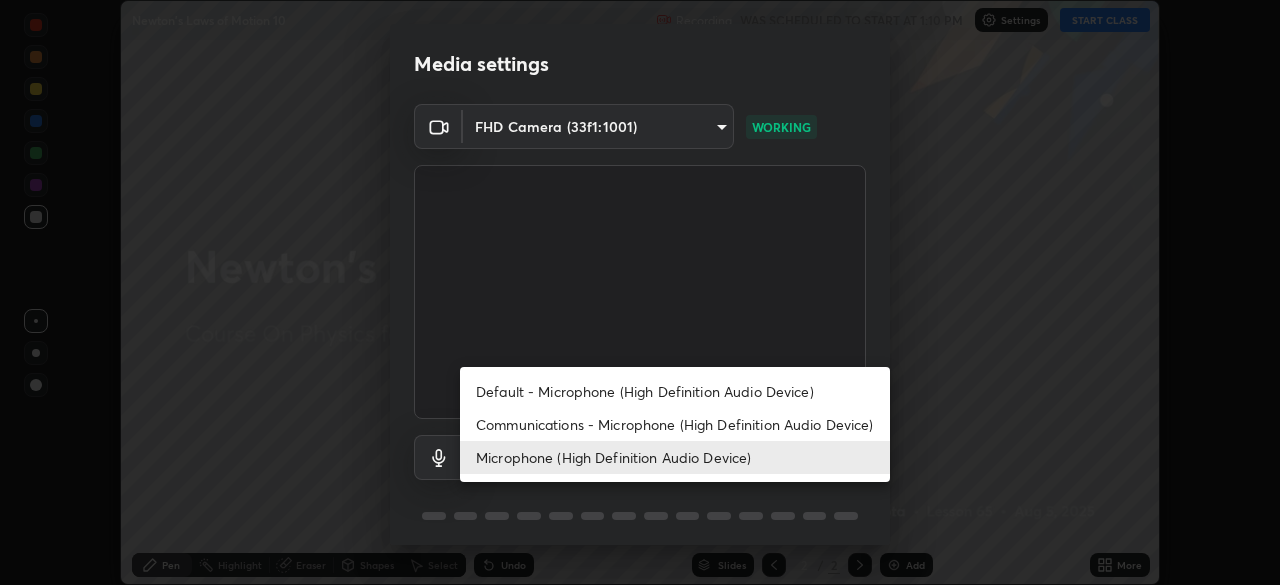 click on "Microphone (High Definition Audio Device)" at bounding box center [675, 457] 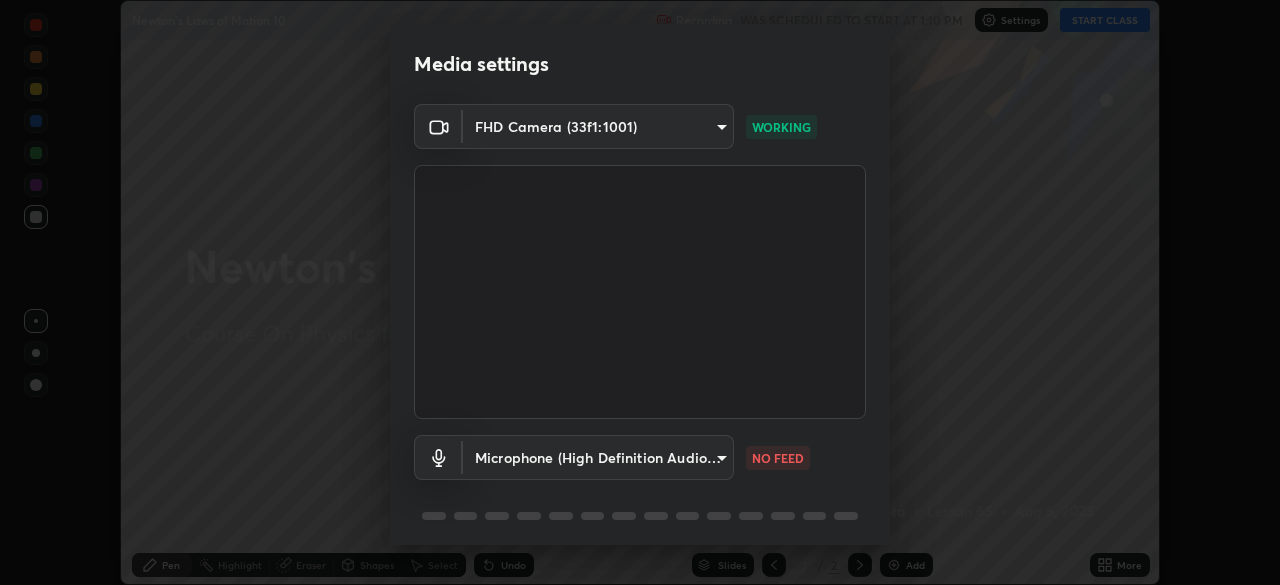 click on "Erase all Newton's Laws of Motion 10 Recording WAS SCHEDULED TO START AT  1:10 PM Settings START CLASS Setting up your live class Newton's Laws of Motion 10 • L65 of Course On Physics for JEE Growth 1 2027 [FIRST] [LAST] Pen Highlight Eraser Shapes Select Undo Slides 2 / 2 Add More No doubts shared Encourage your learners to ask a doubt for better clarity Report an issue Reason for reporting Buffering Chat not working Audio - Video sync issue Educator video quality low ​ Attach an image Report Media settings FHD Camera (33f1:1001) 18994561ee15dbcc92208454b9157fa19b596848ea19b860cecb3a215b8f162b WORKING Microphone (High Definition Audio Device) d7e17a94784e6c9b4dc4ba0fcae7279e544df136259c67a69861858c74df585e NO FEED 1 / 5 Next" at bounding box center (640, 292) 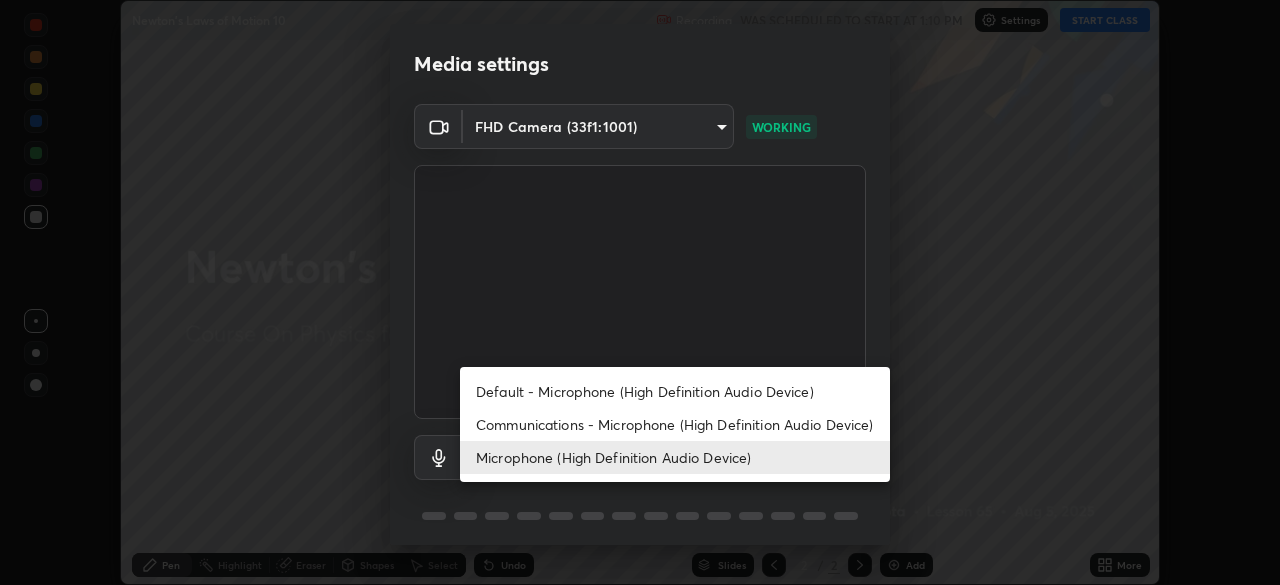 click on "Communications - Microphone (High Definition Audio Device)" at bounding box center (675, 424) 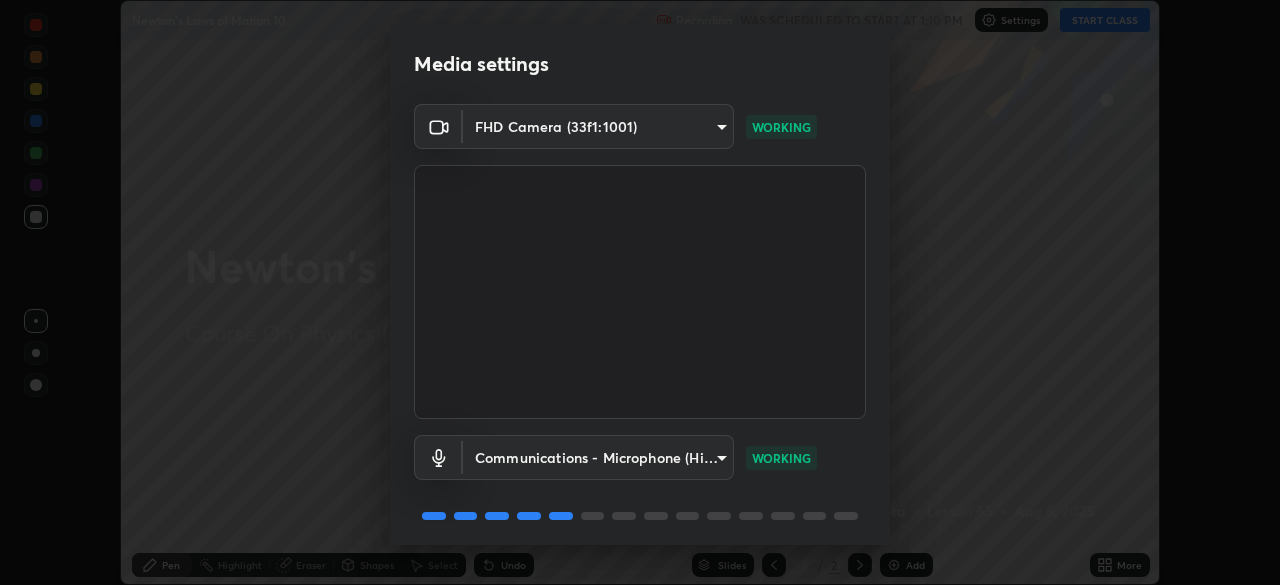 click on "Erase all Newton's Laws of Motion 10 Recording WAS SCHEDULED TO START AT  1:10 PM Settings START CLASS Setting up your live class Newton's Laws of Motion 10 • L65 of Course On Physics for JEE Growth 1 2027 [FIRST] [LAST] Pen Highlight Eraser Shapes Select Undo Slides 2 / 2 Add More No doubts shared Encourage your learners to ask a doubt for better clarity Report an issue Reason for reporting Buffering Chat not working Audio - Video sync issue Educator video quality low ​ Attach an image Report Media settings FHD Camera (33f1:1001) 18994561ee15dbcc92208454b9157fa19b596848ea19b860cecb3a215b8f162b WORKING Communications - Microphone (High Definition Audio Device) communications WORKING 1 / 5 Next" at bounding box center [640, 292] 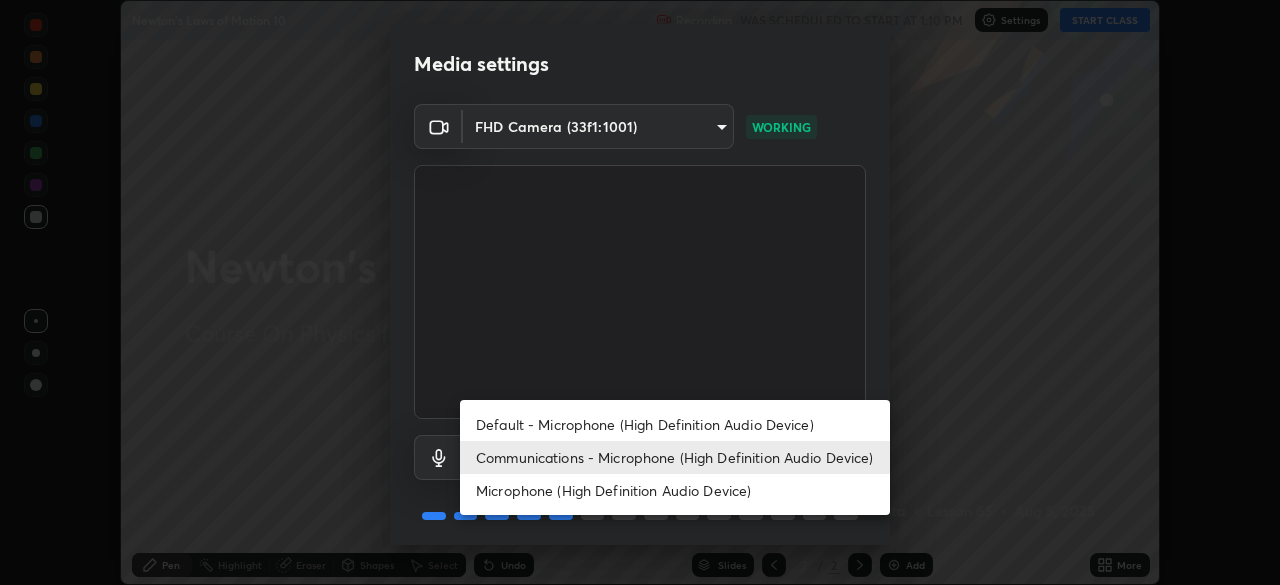 click on "Microphone (High Definition Audio Device)" at bounding box center [675, 490] 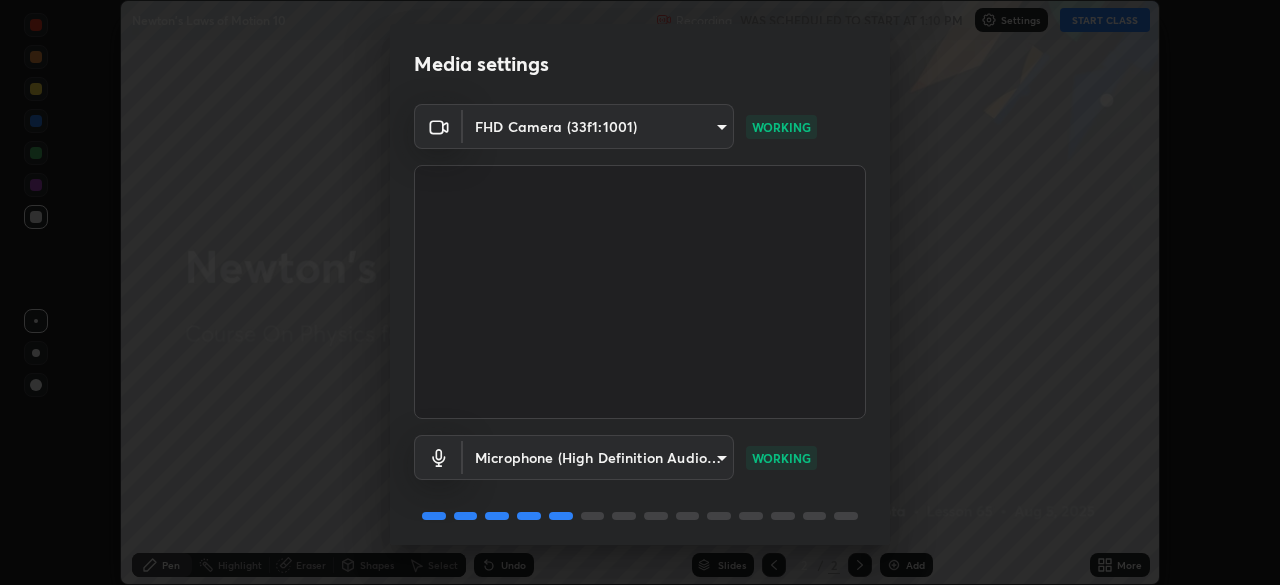 scroll, scrollTop: 71, scrollLeft: 0, axis: vertical 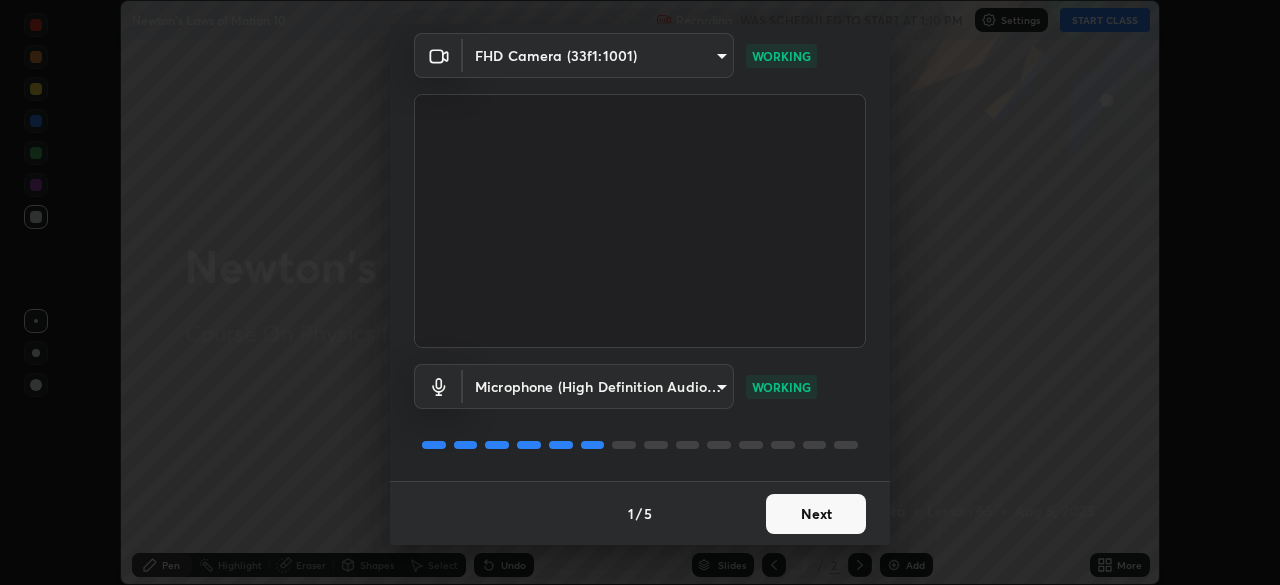 click on "Next" at bounding box center [816, 514] 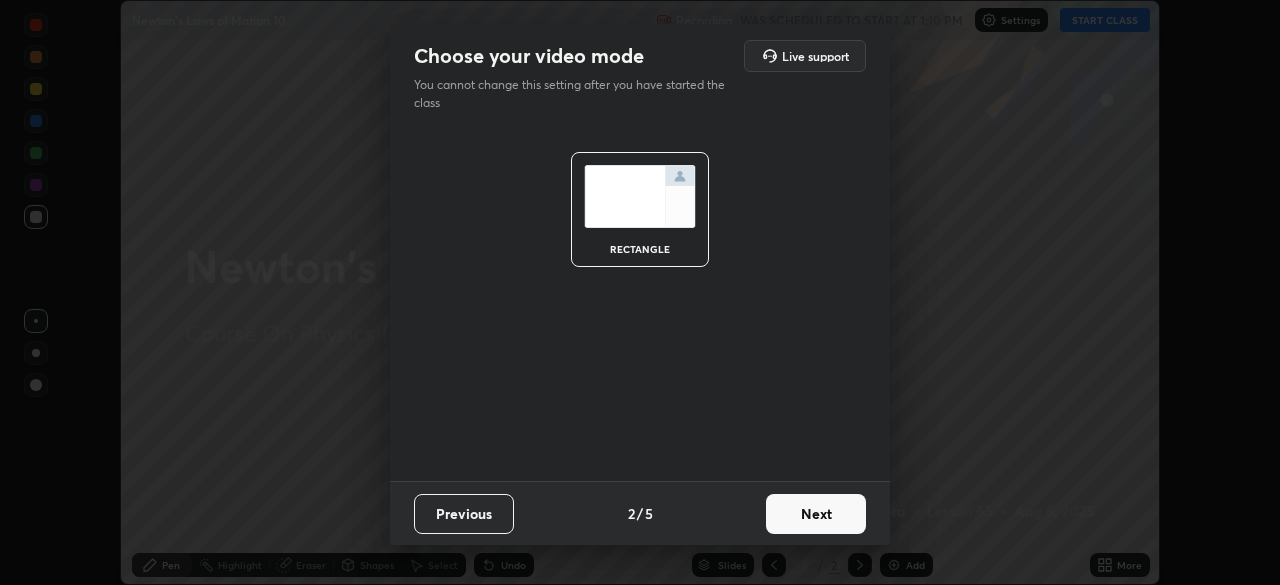 scroll, scrollTop: 0, scrollLeft: 0, axis: both 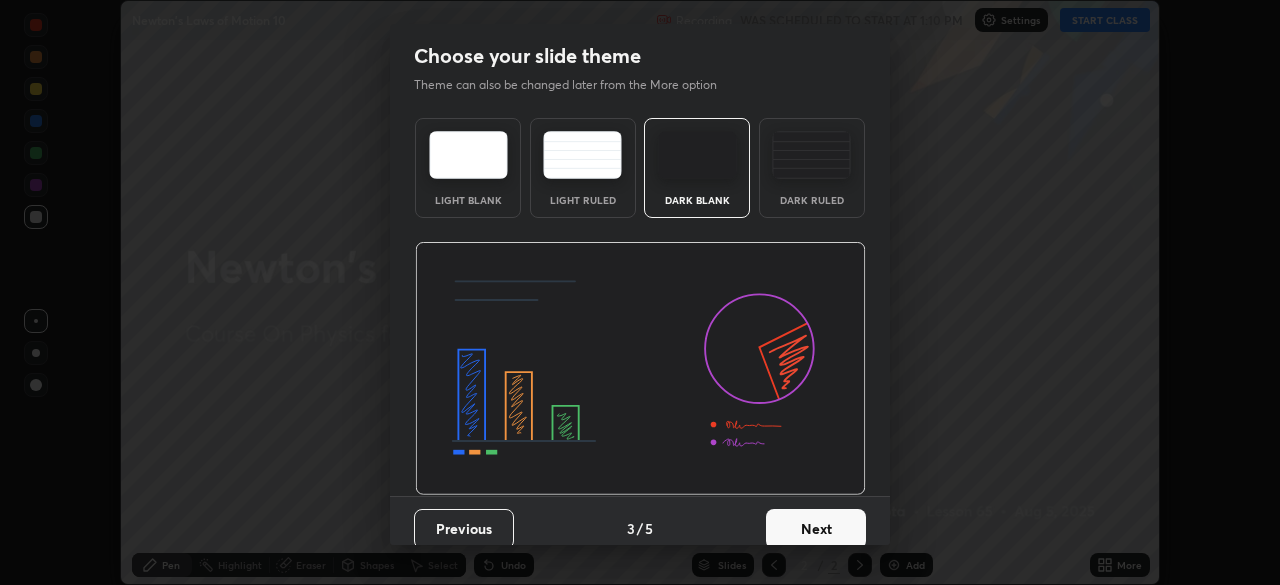 click on "Next" at bounding box center [816, 529] 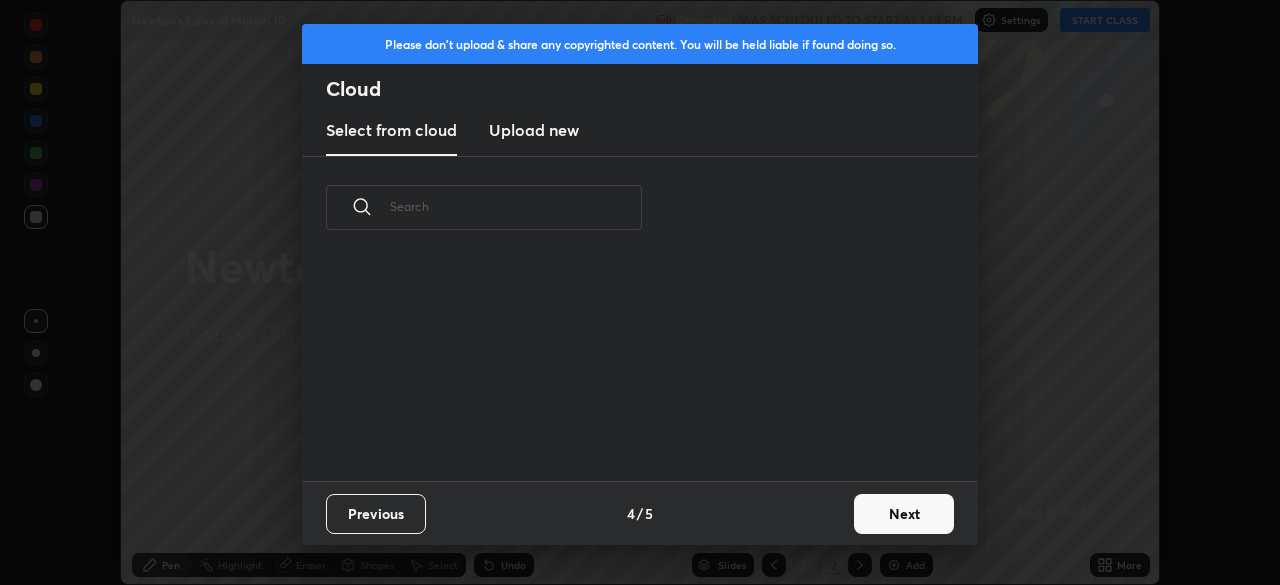 click on "Next" at bounding box center (904, 514) 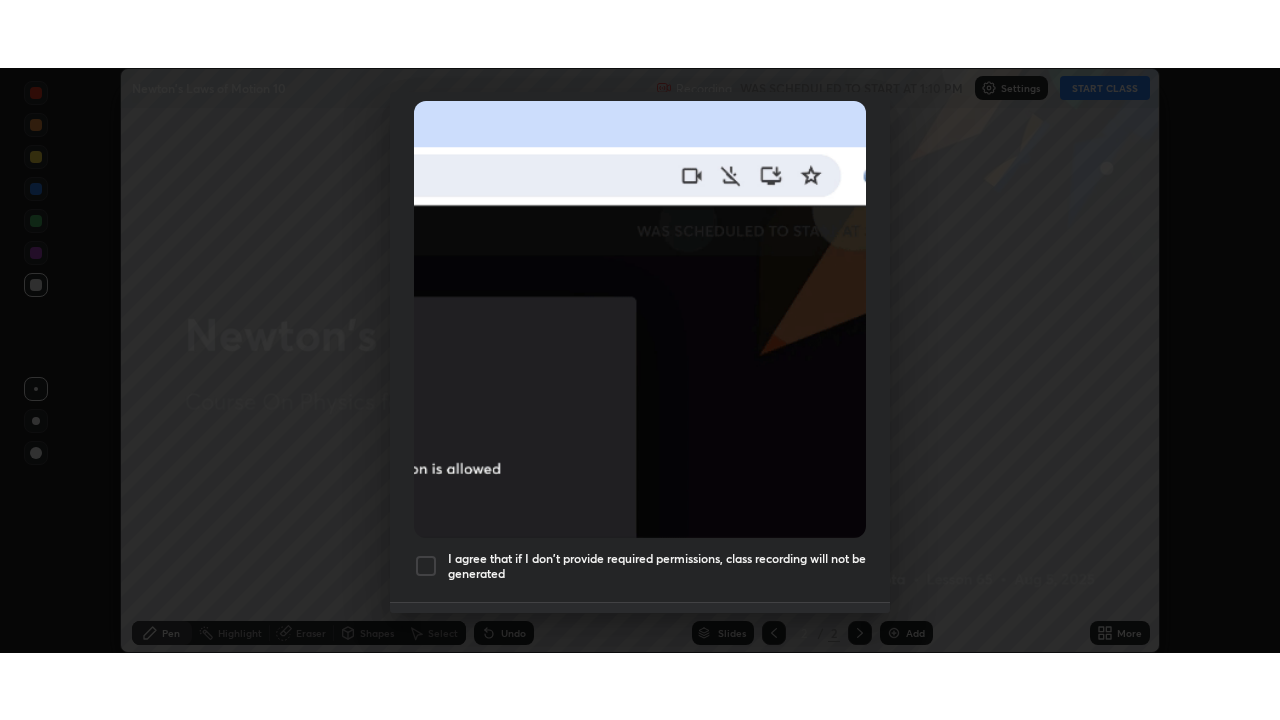 scroll, scrollTop: 479, scrollLeft: 0, axis: vertical 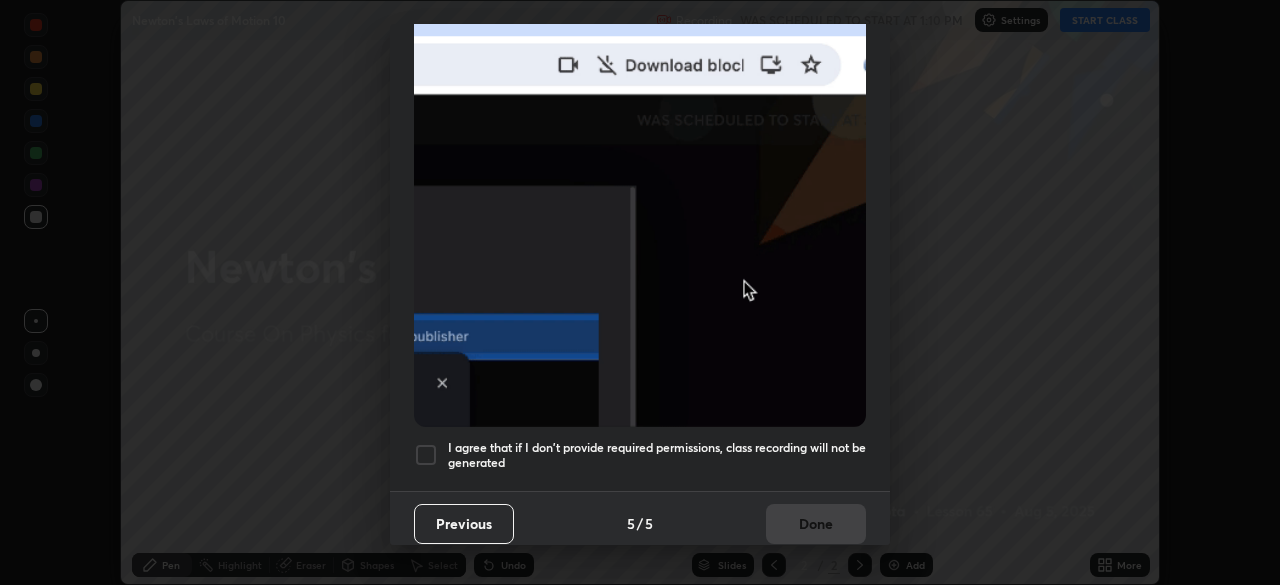 click on "I agree that if I don't provide required permissions, class recording will not be generated" at bounding box center (640, 455) 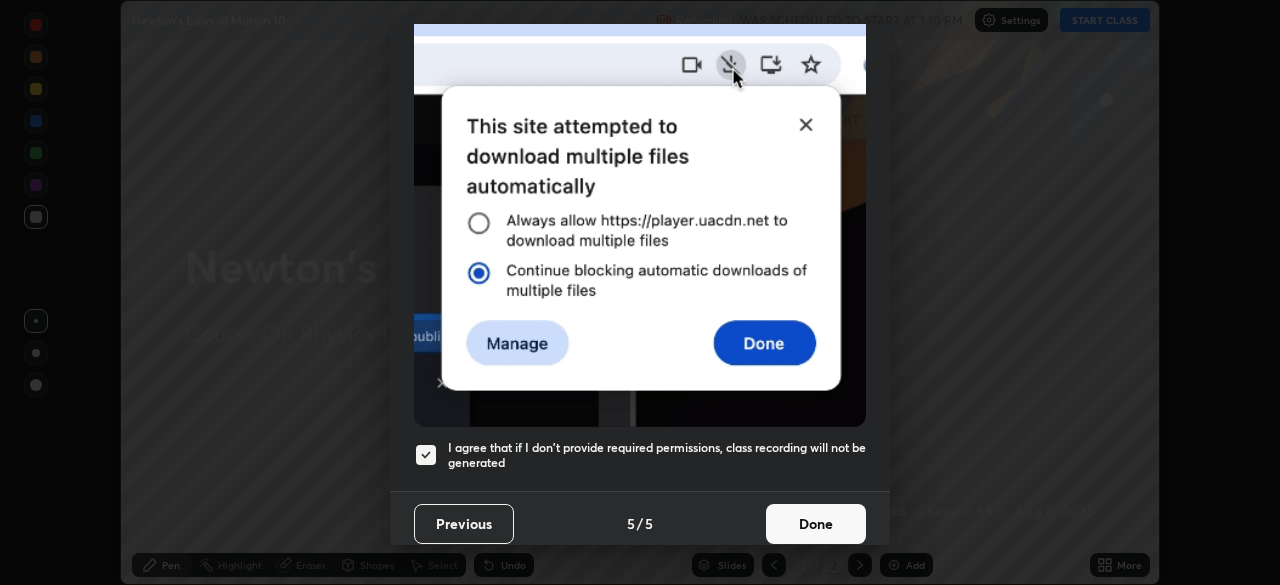 click on "Done" at bounding box center (816, 524) 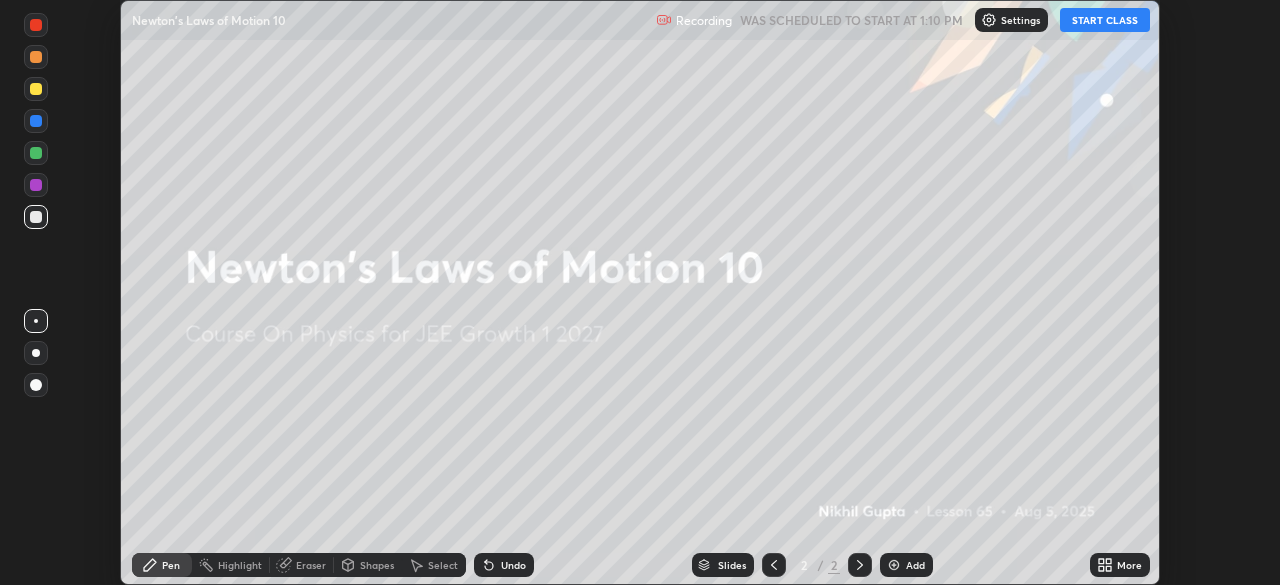 click on "START CLASS" at bounding box center [1105, 20] 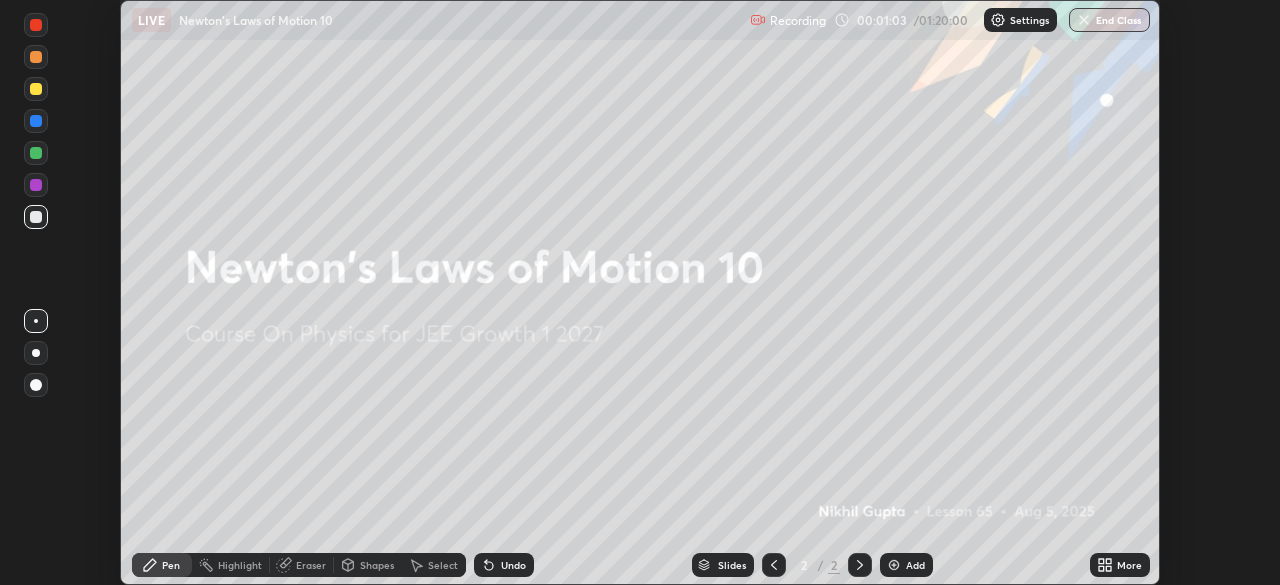 click on "Add" at bounding box center (915, 565) 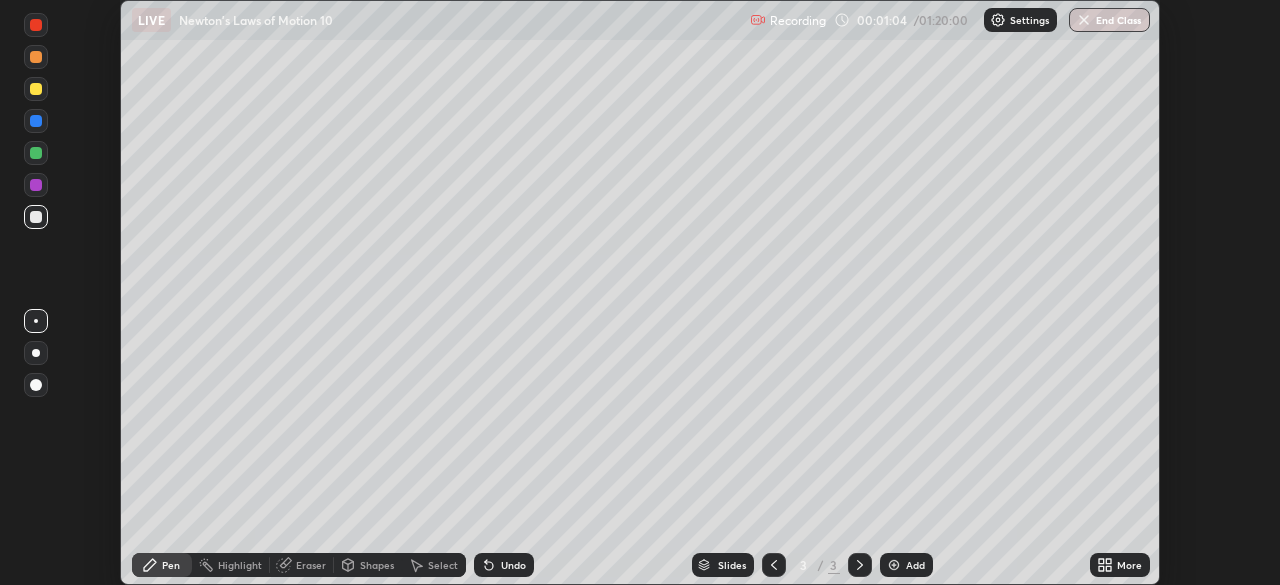 click 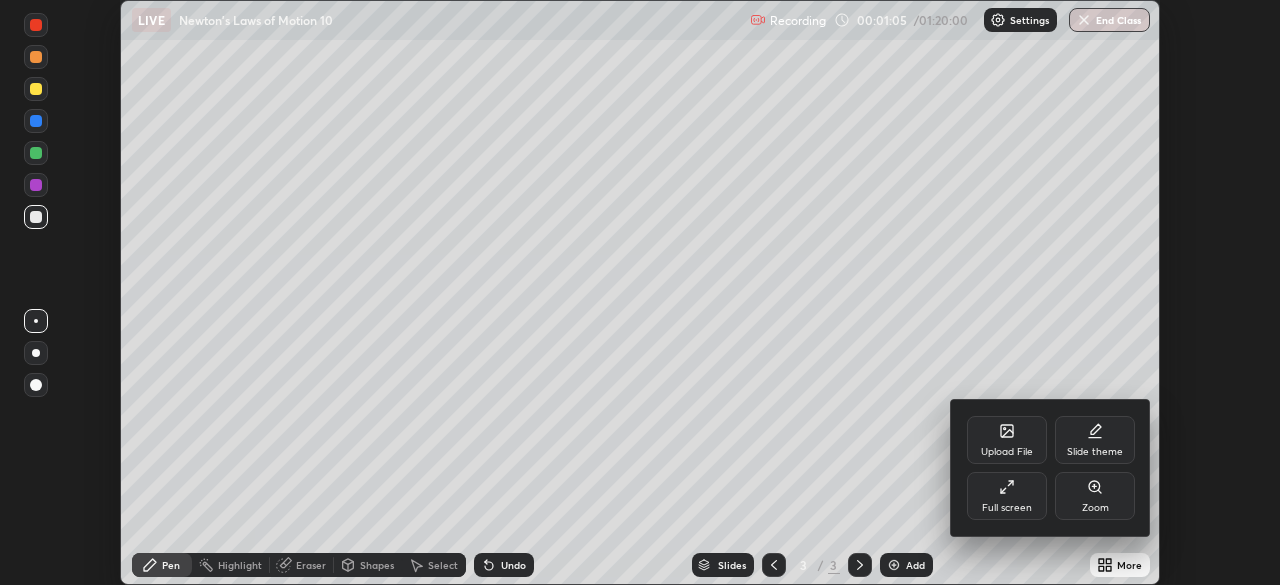 click on "Full screen" at bounding box center [1007, 496] 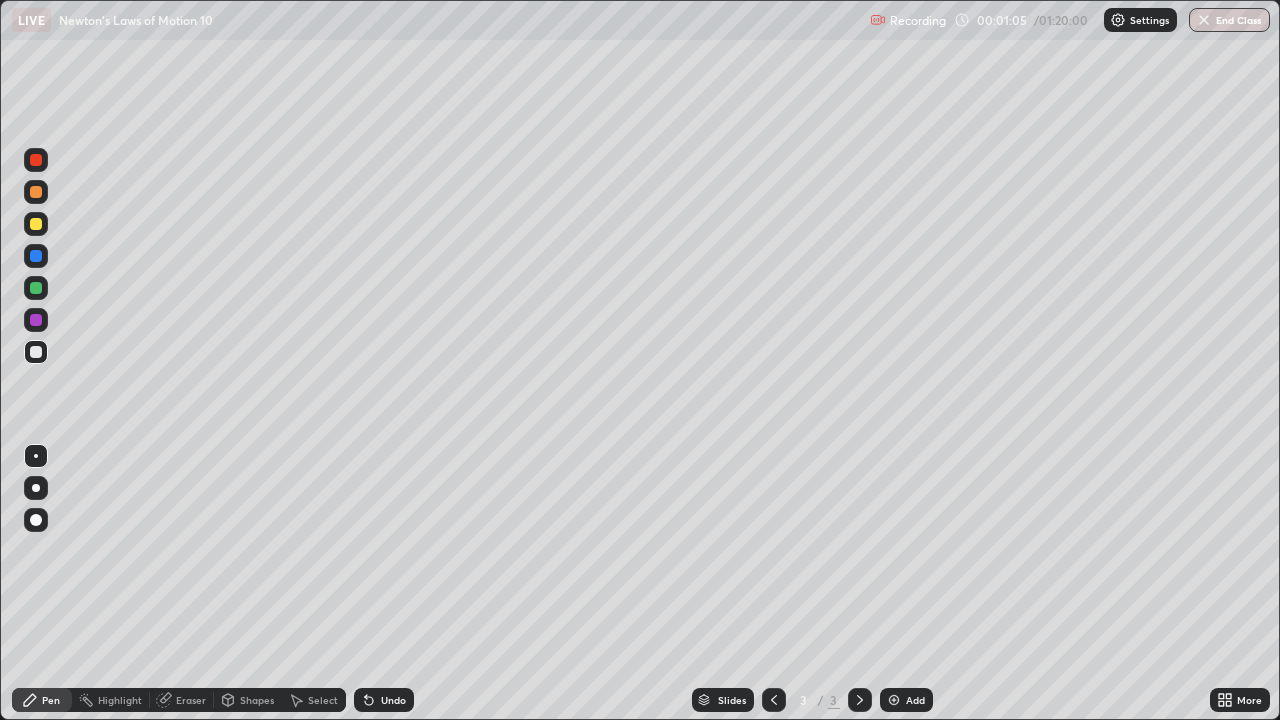 scroll, scrollTop: 99280, scrollLeft: 98720, axis: both 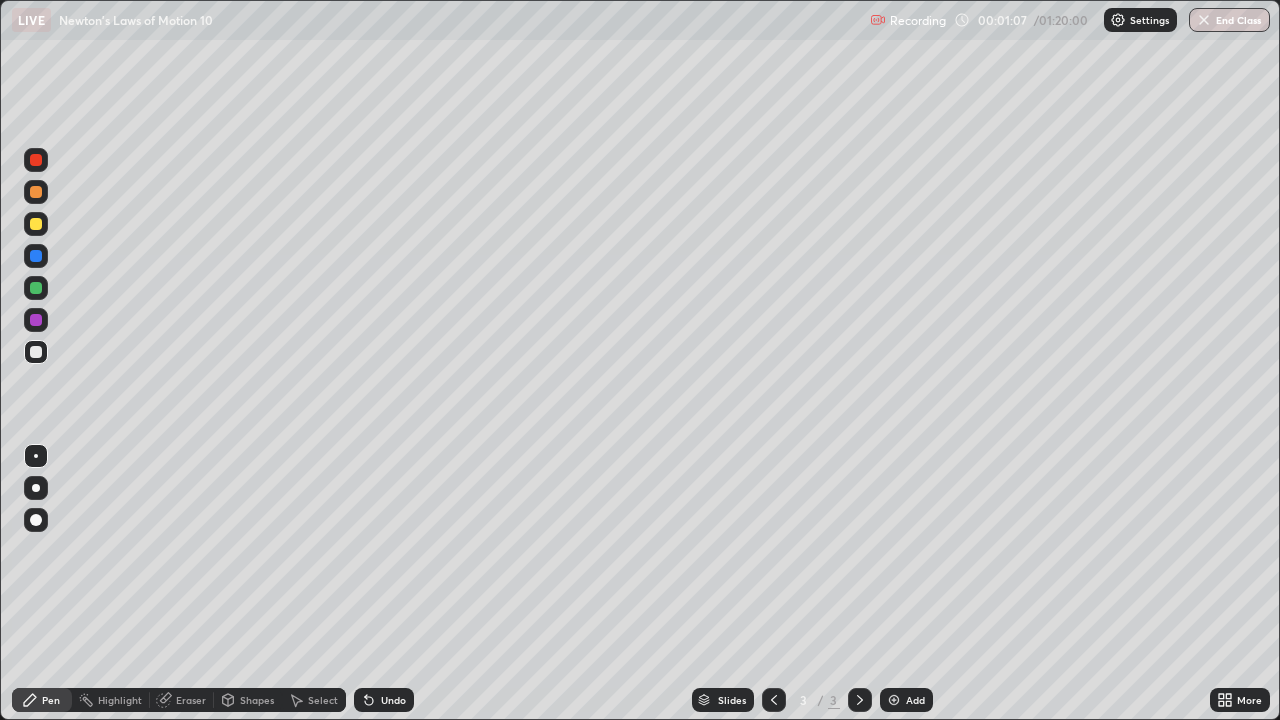 click at bounding box center (36, 288) 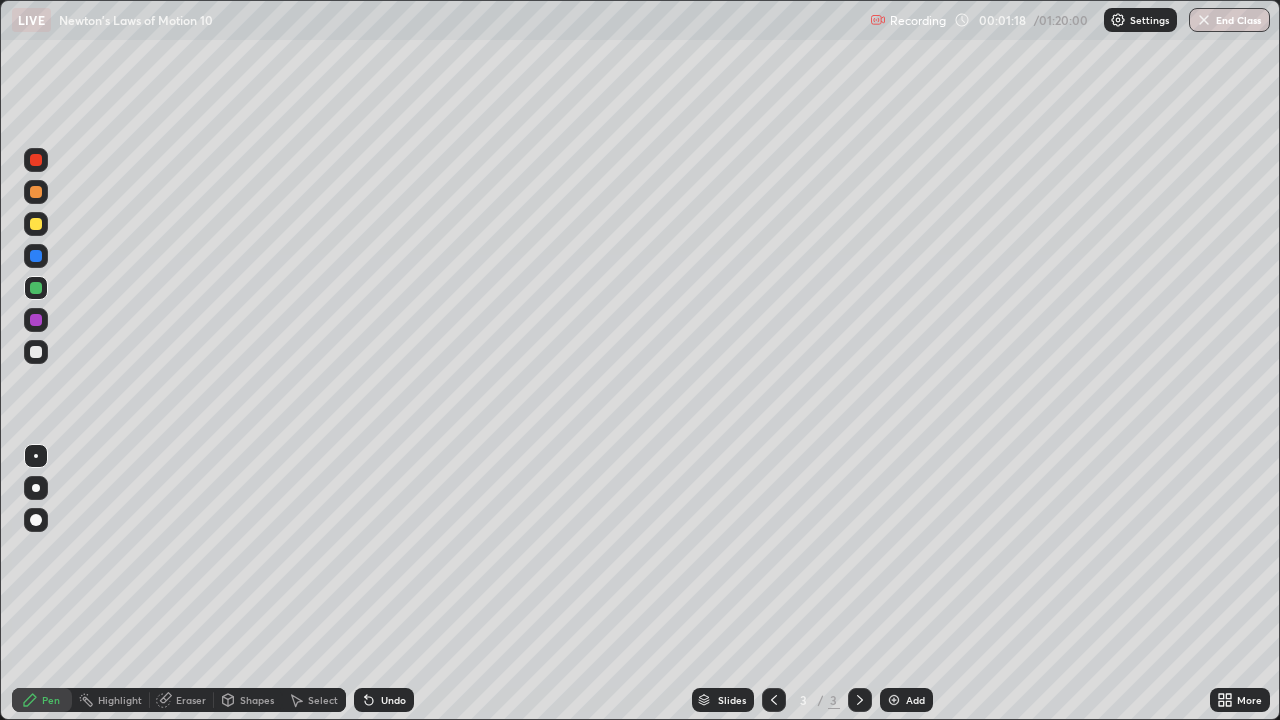 click at bounding box center [36, 224] 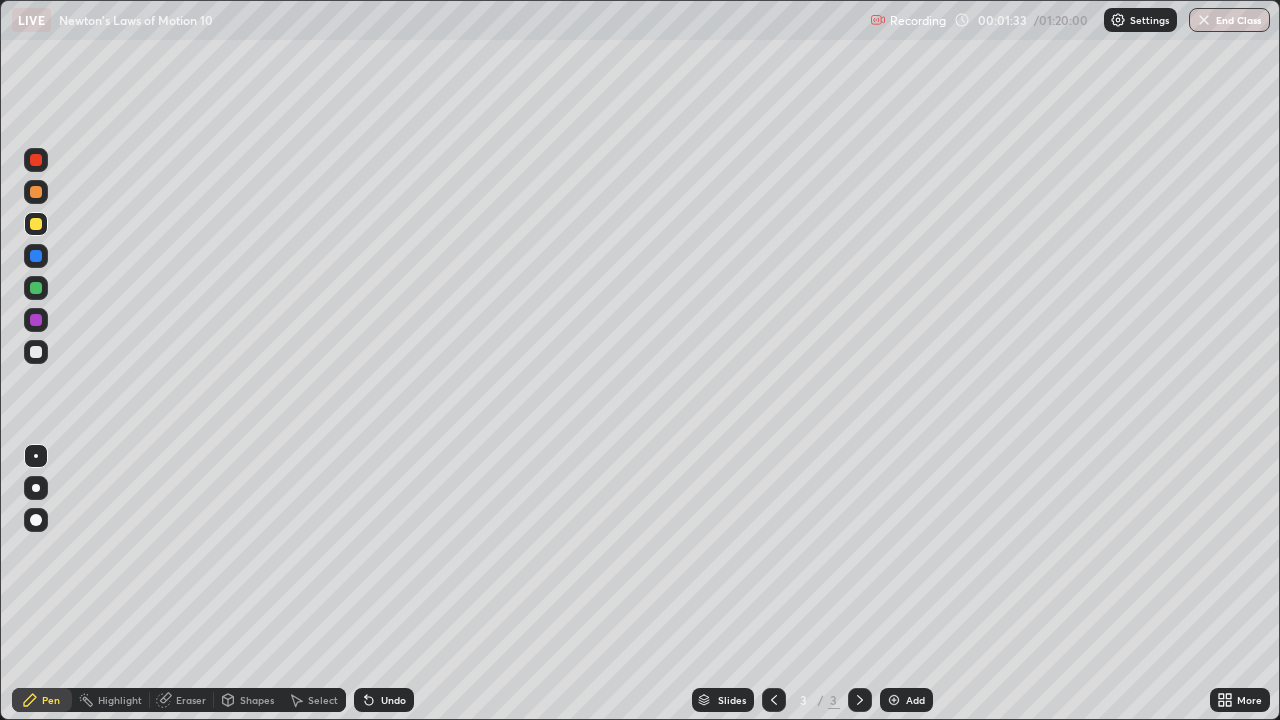 click at bounding box center (36, 352) 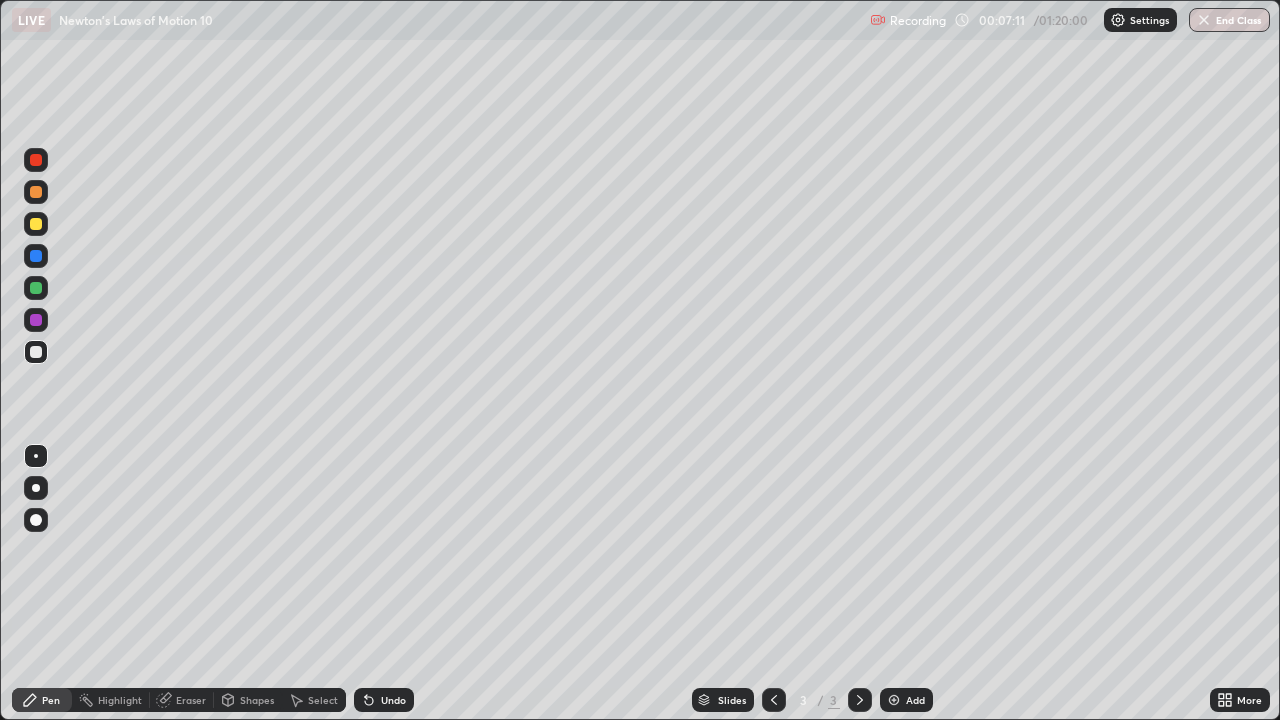 click at bounding box center [894, 700] 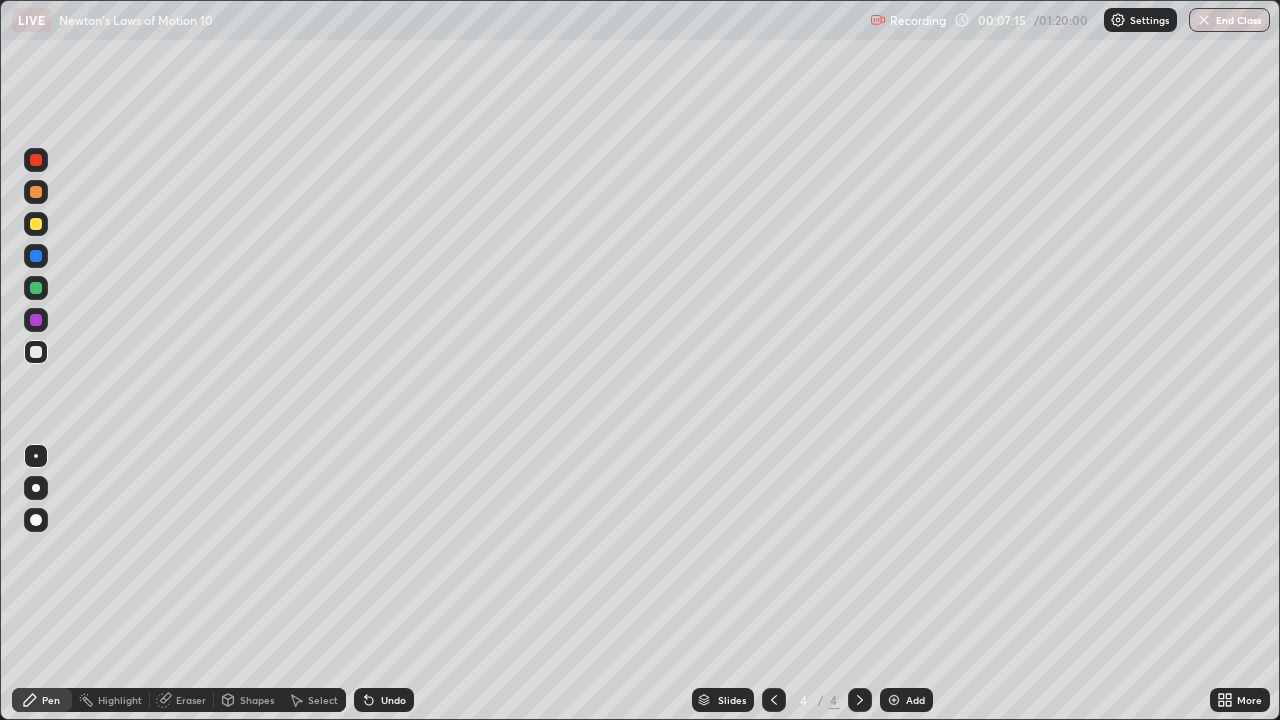 click at bounding box center (36, 224) 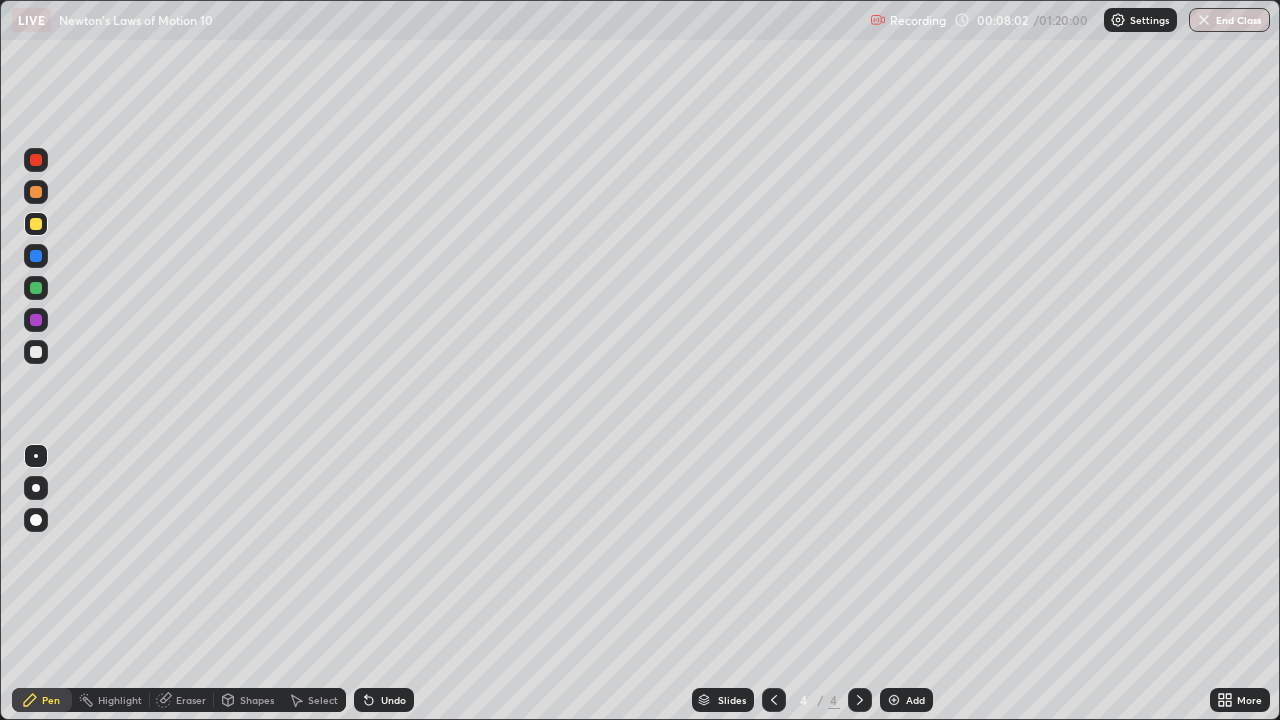click at bounding box center (36, 288) 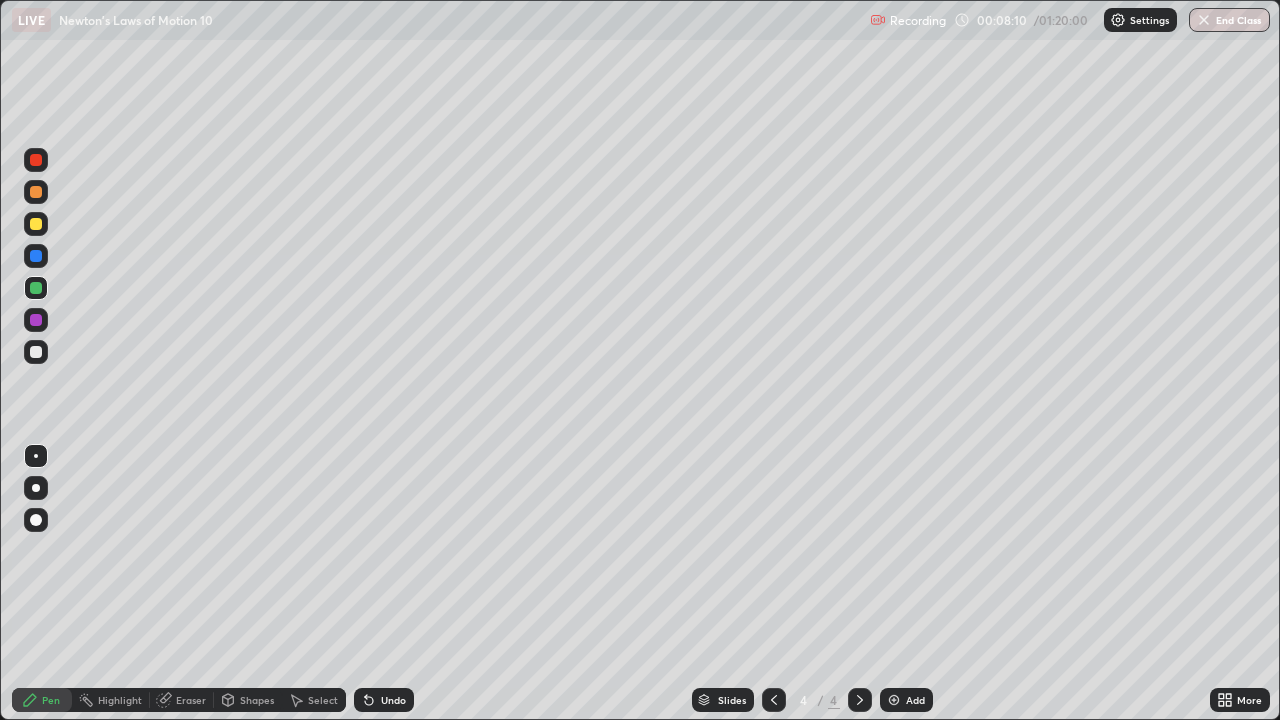 click at bounding box center [36, 224] 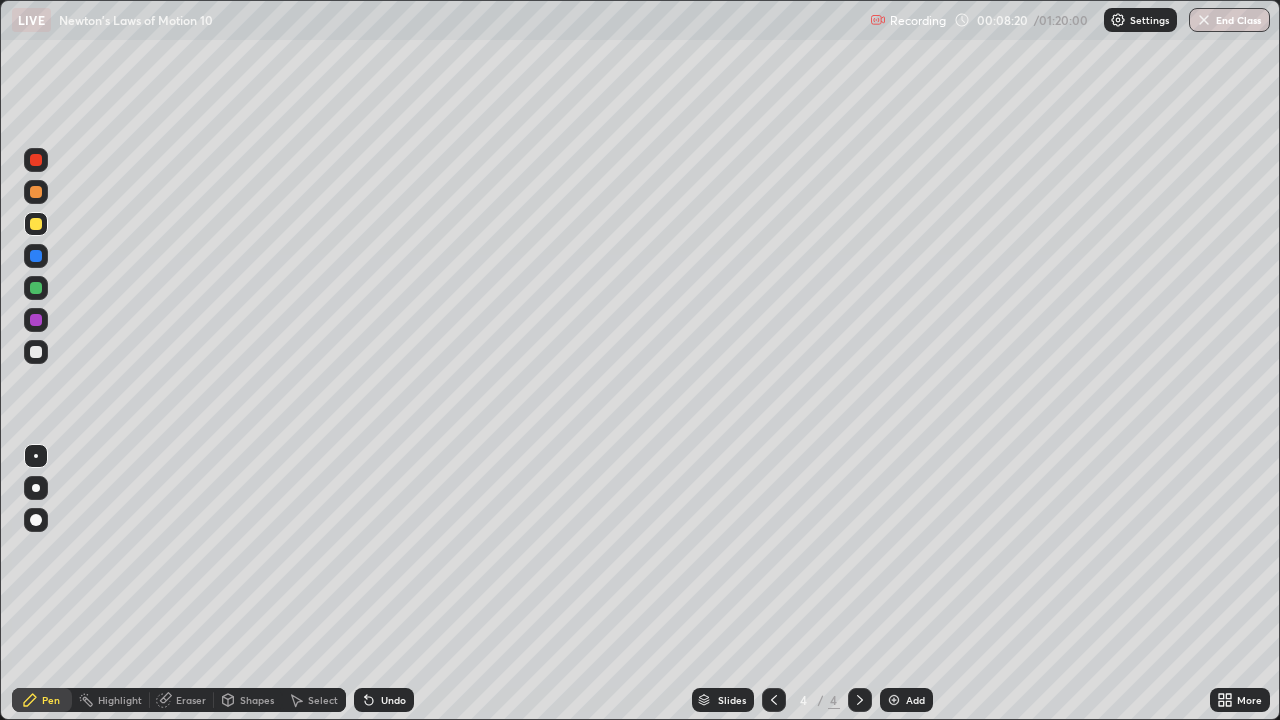 click at bounding box center [36, 352] 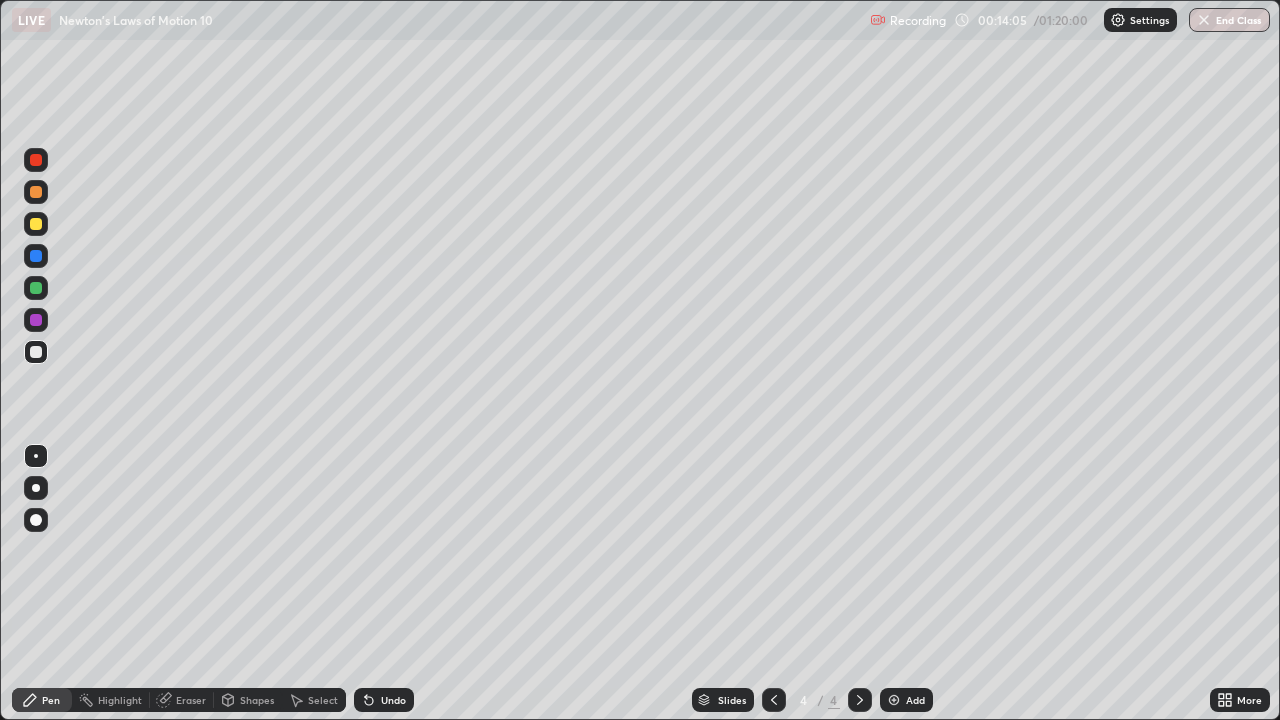 click on "Select" at bounding box center [314, 700] 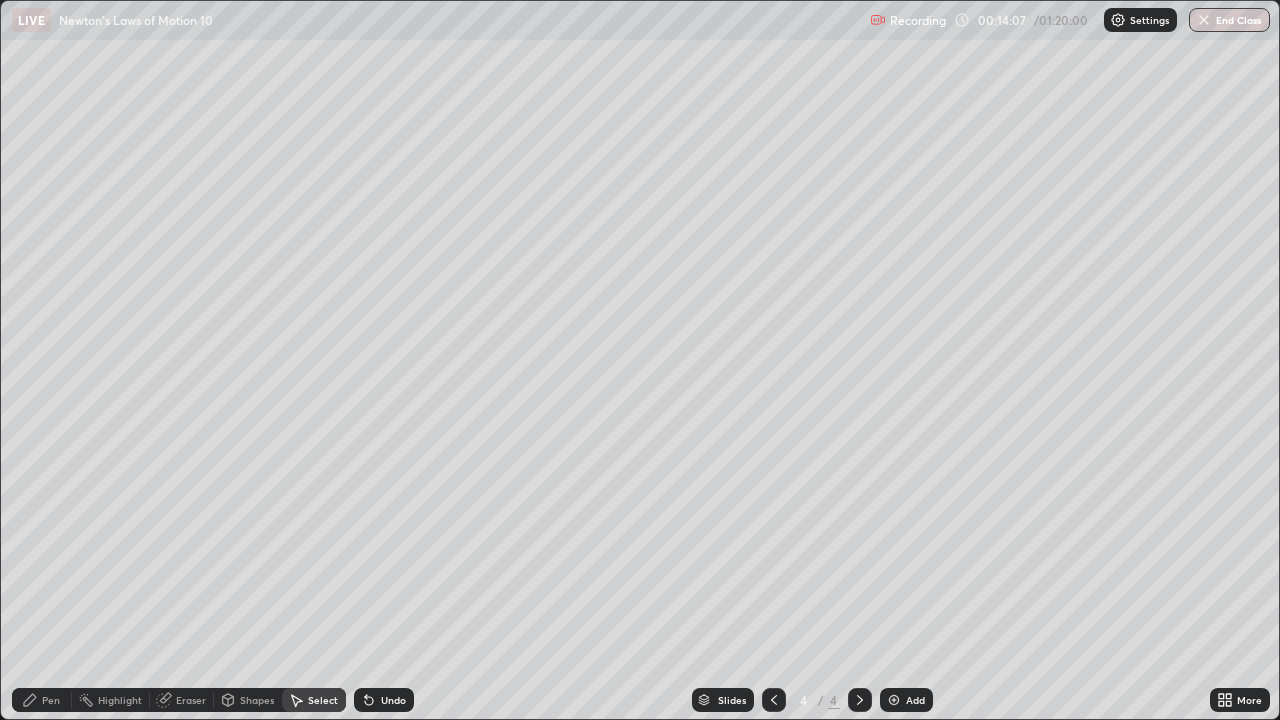 click on "Pen" at bounding box center [51, 700] 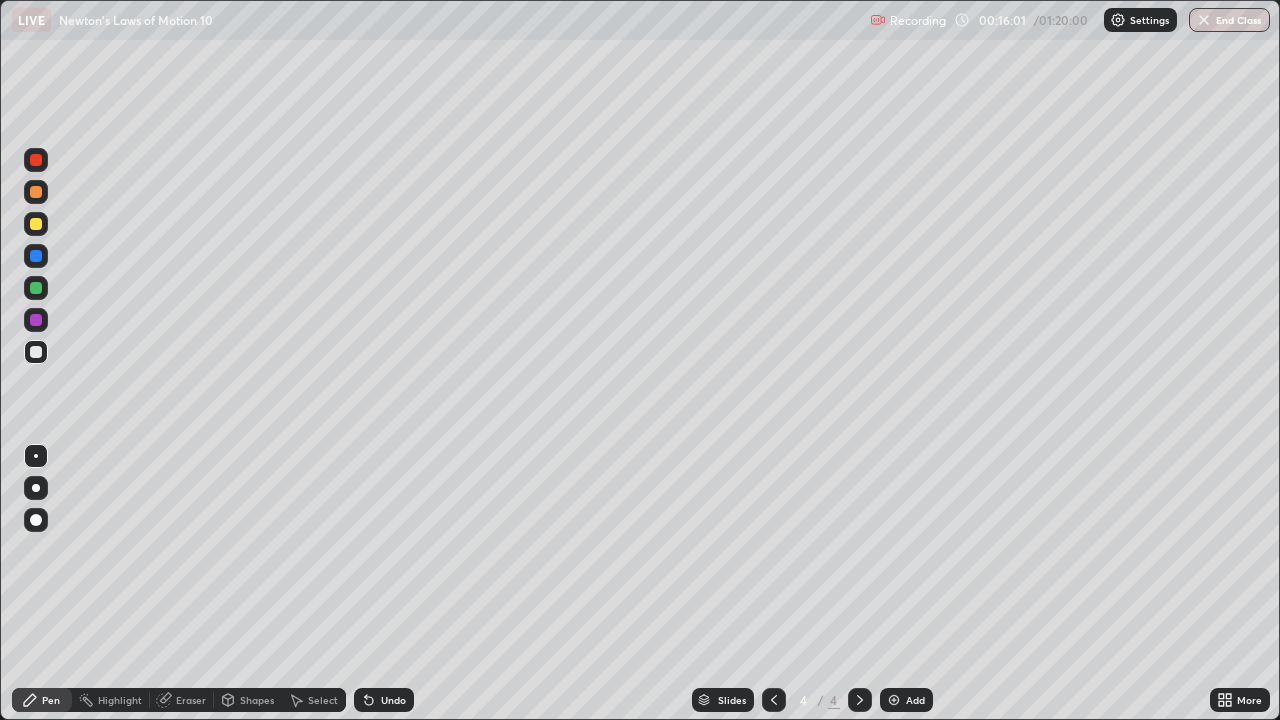 click on "Add" at bounding box center (915, 700) 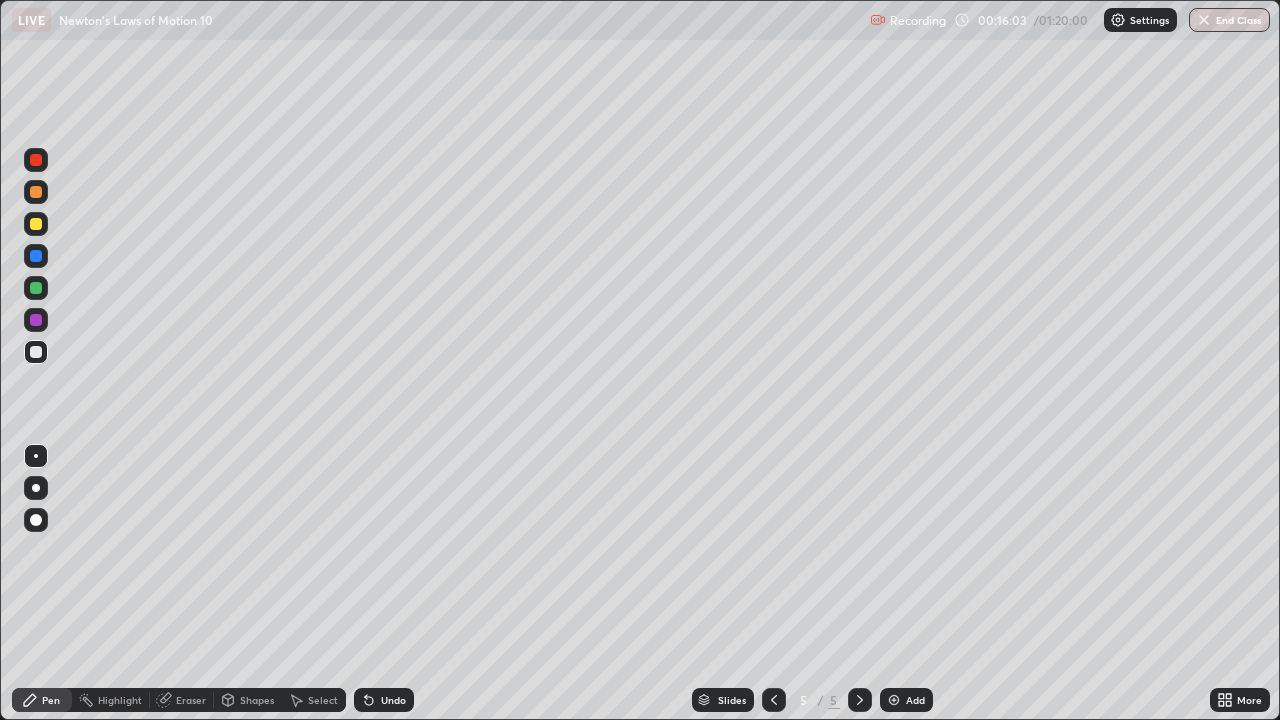 click at bounding box center [36, 288] 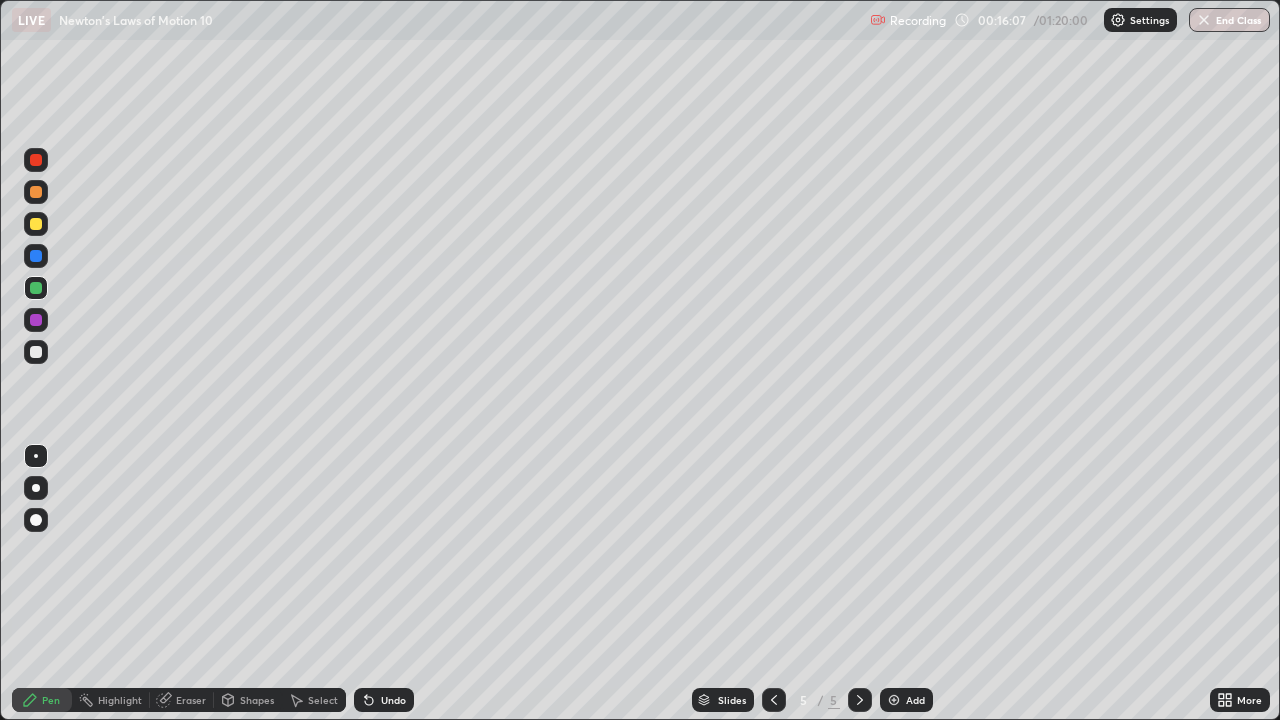 click at bounding box center (36, 224) 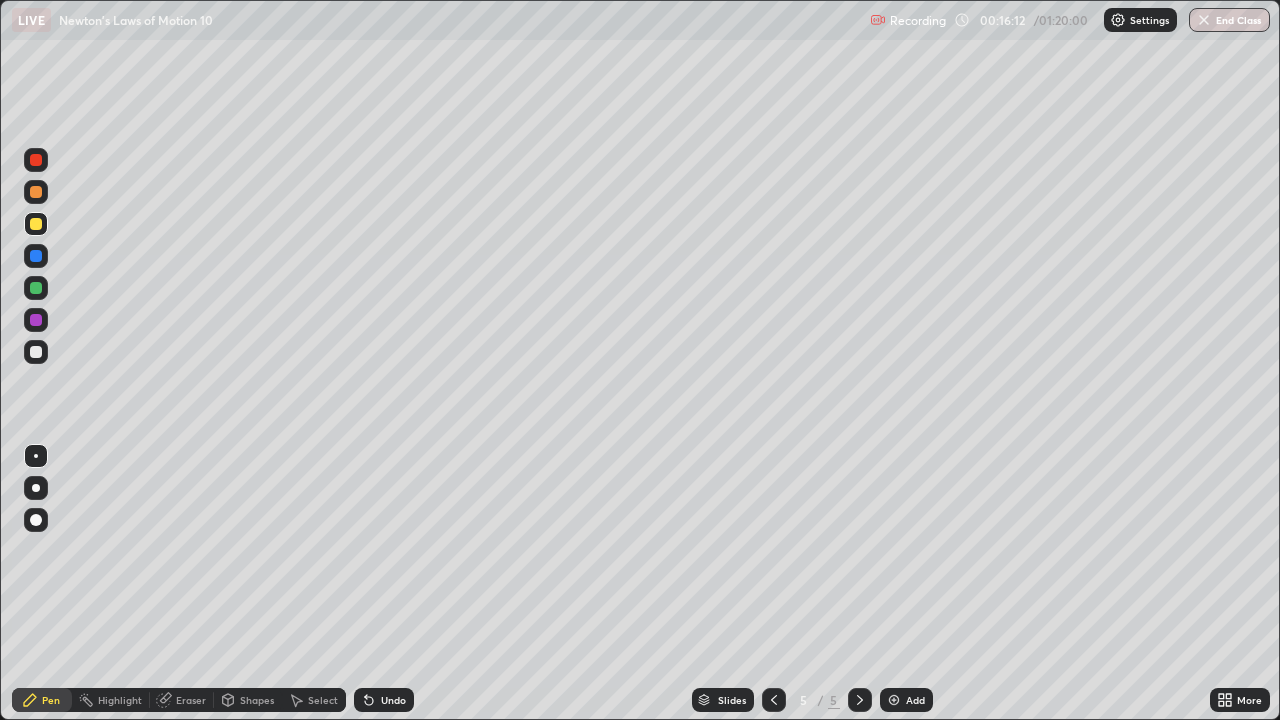 click at bounding box center (36, 352) 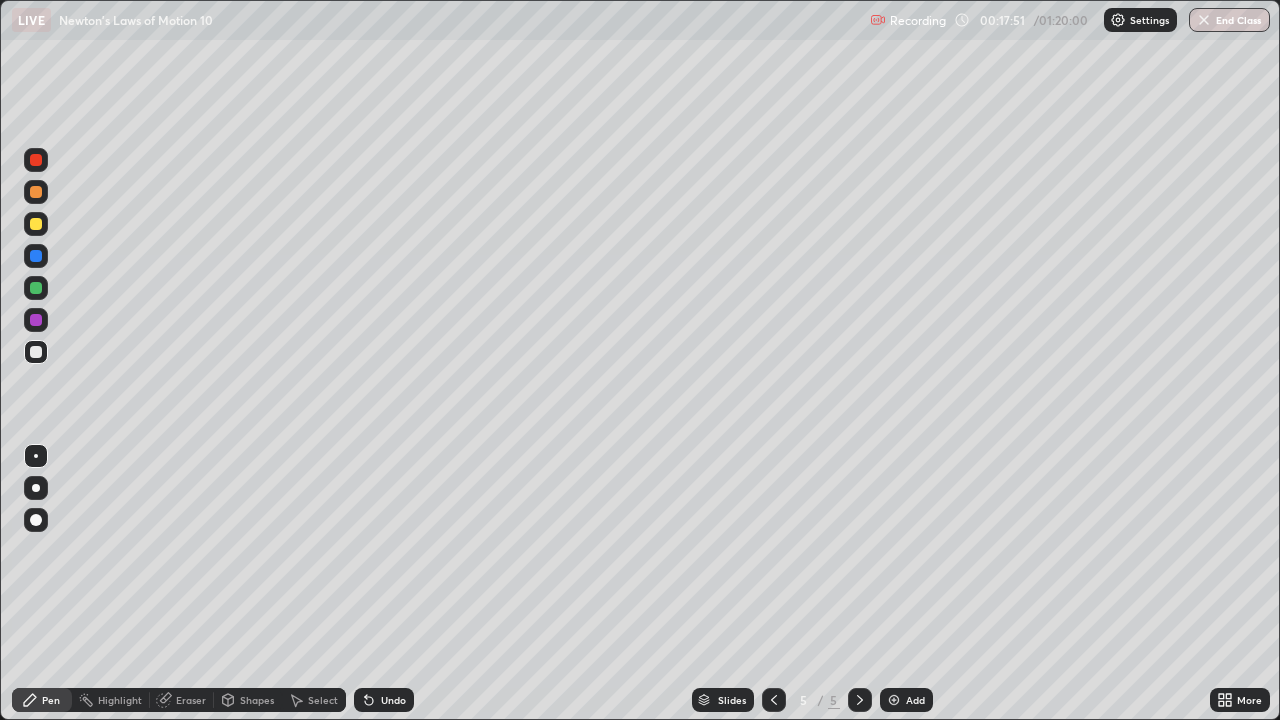 click on "Eraser" at bounding box center [191, 700] 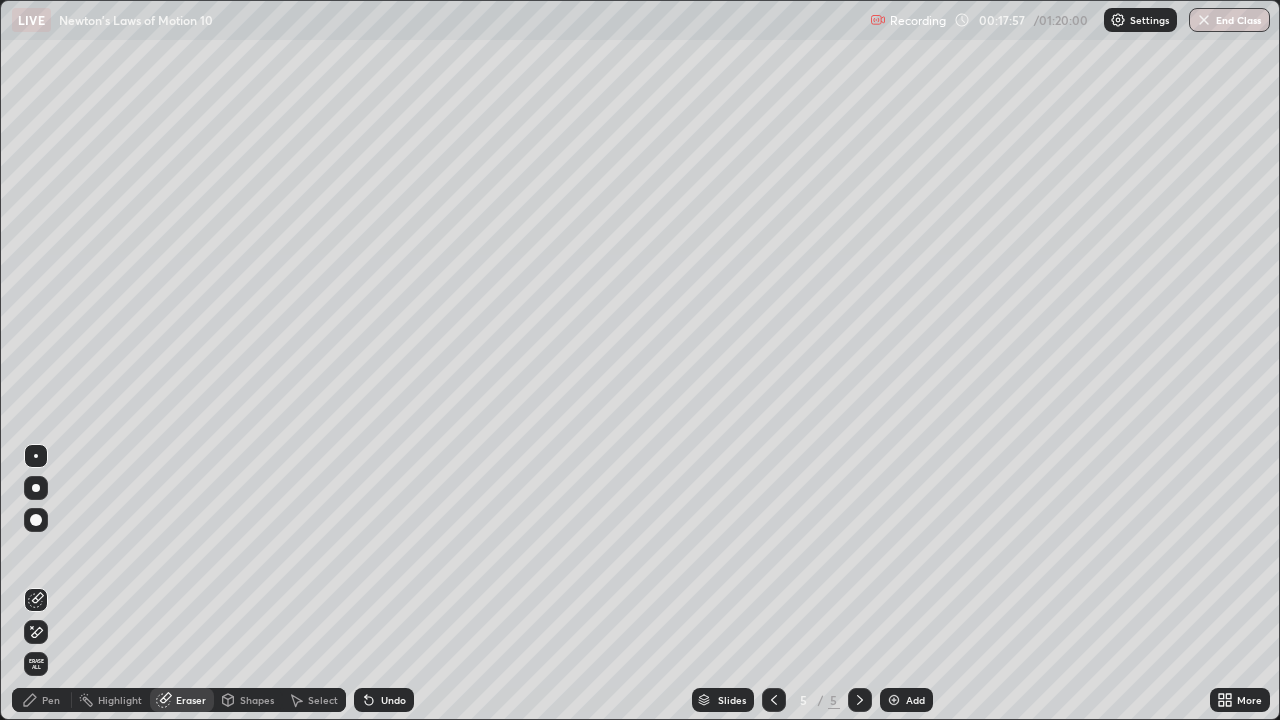 click on "Pen" at bounding box center [51, 700] 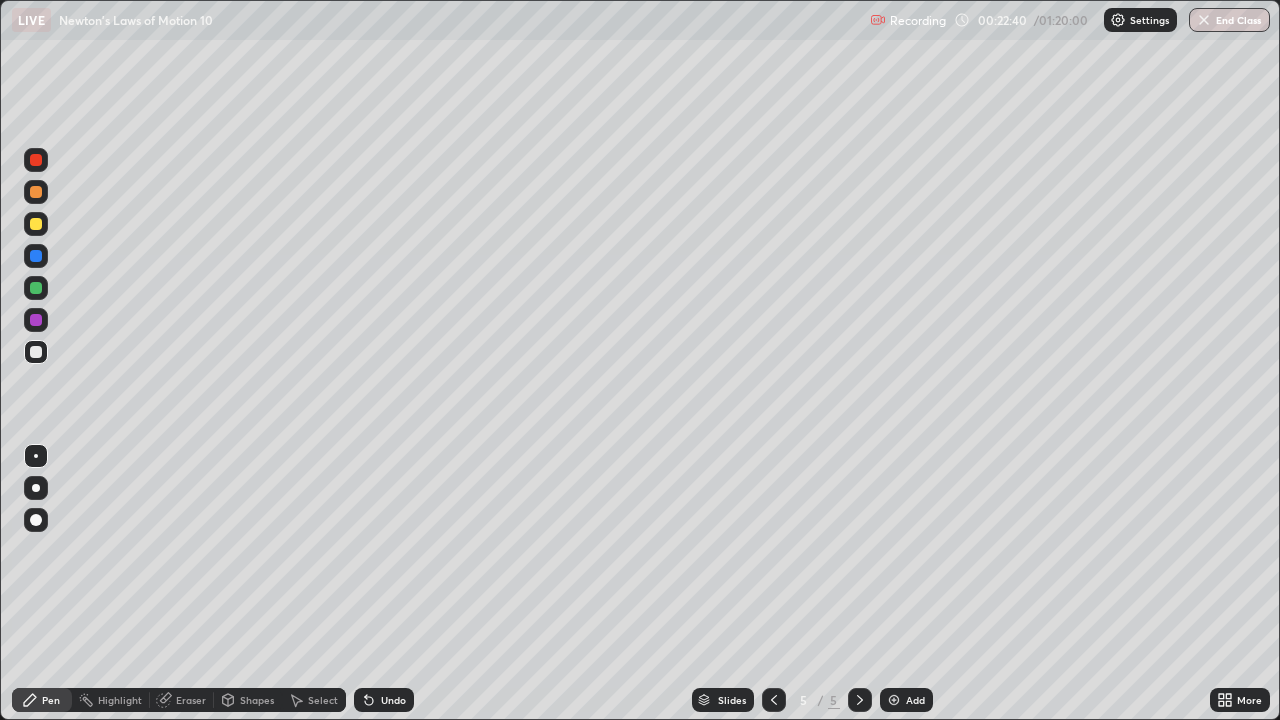 click on "Select" at bounding box center [323, 700] 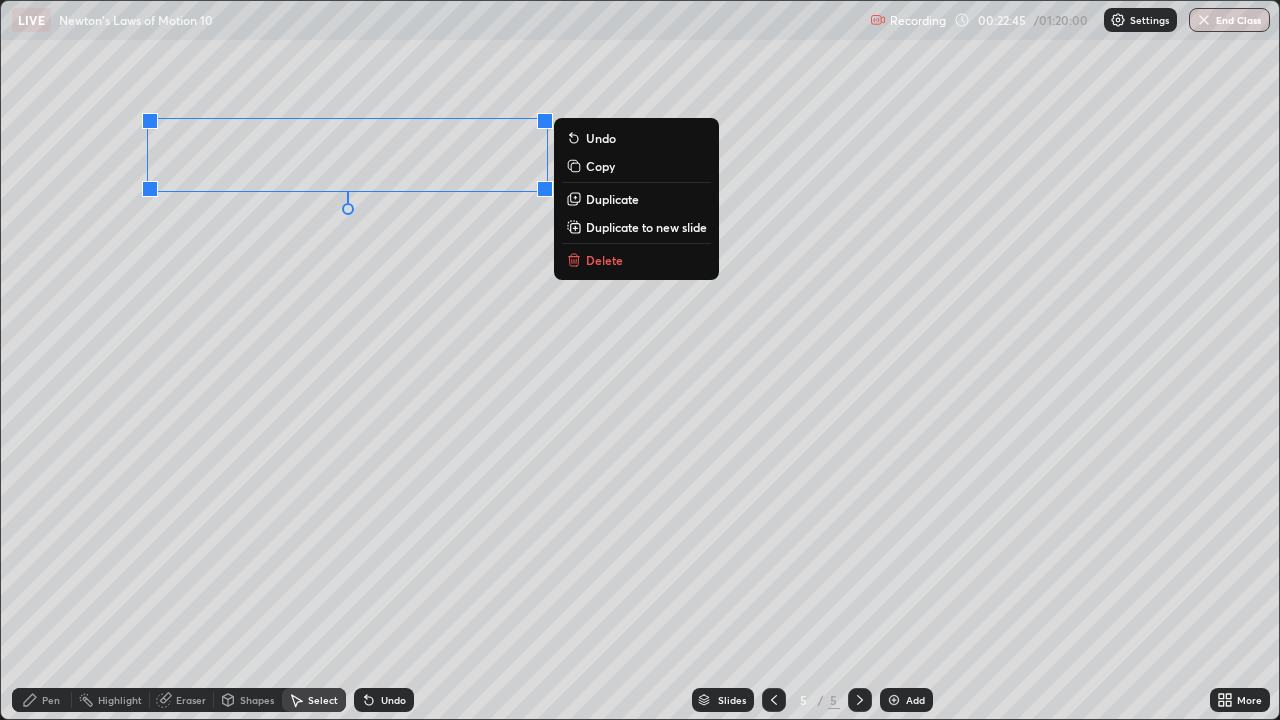 click on "Duplicate to new slide" at bounding box center (646, 227) 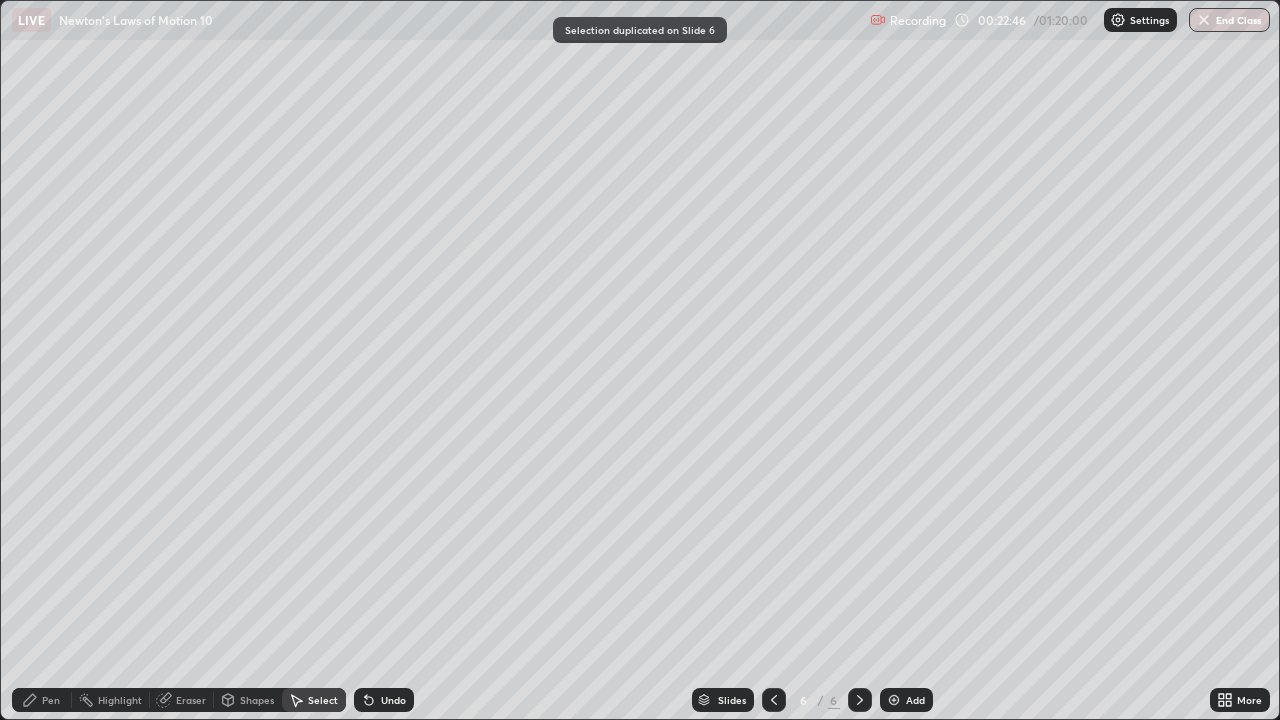 click on "Pen" at bounding box center [51, 700] 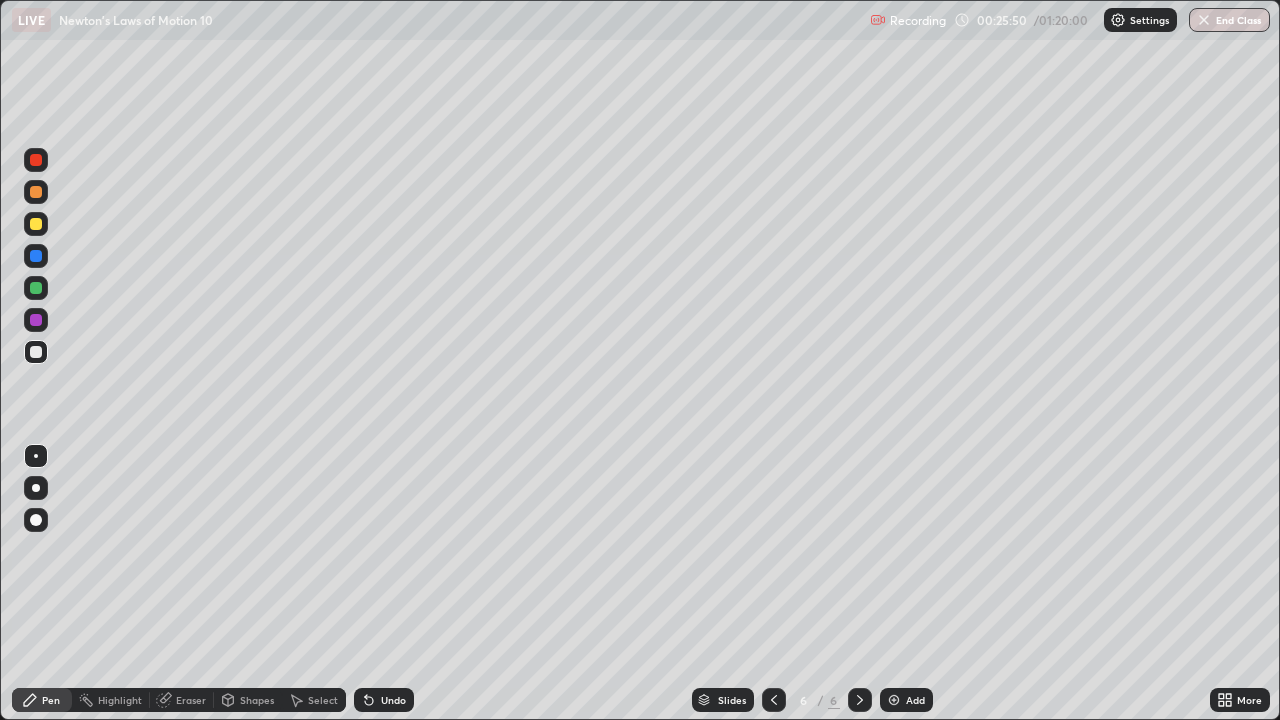 click on "Slides 6 / 6 Add" at bounding box center (812, 700) 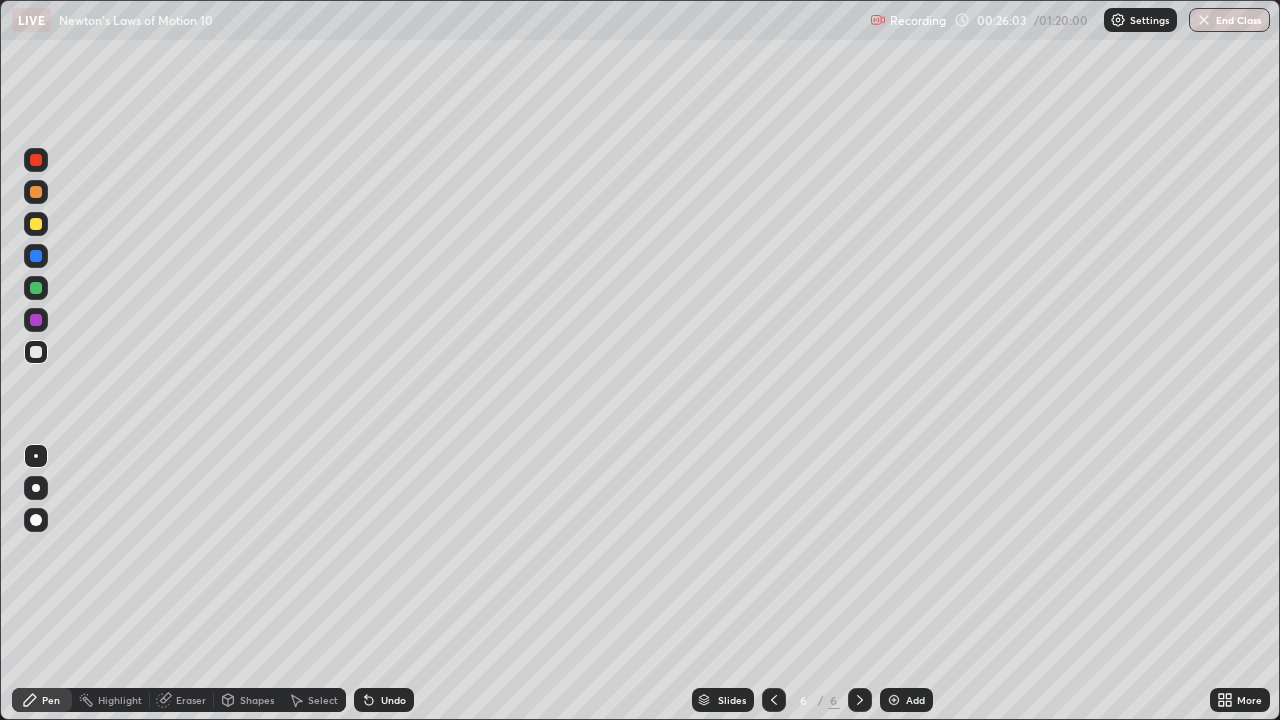 click on "Slides 6 / 6 Add" at bounding box center [812, 700] 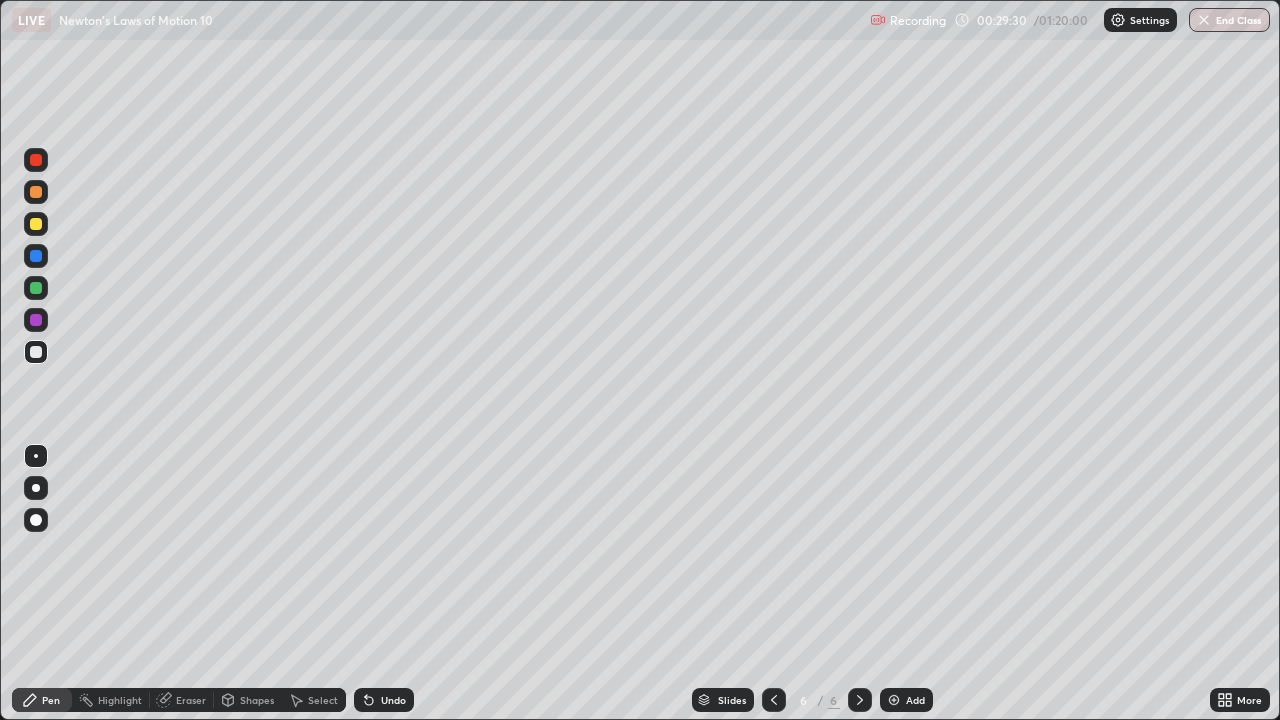 click on "Add" at bounding box center (915, 700) 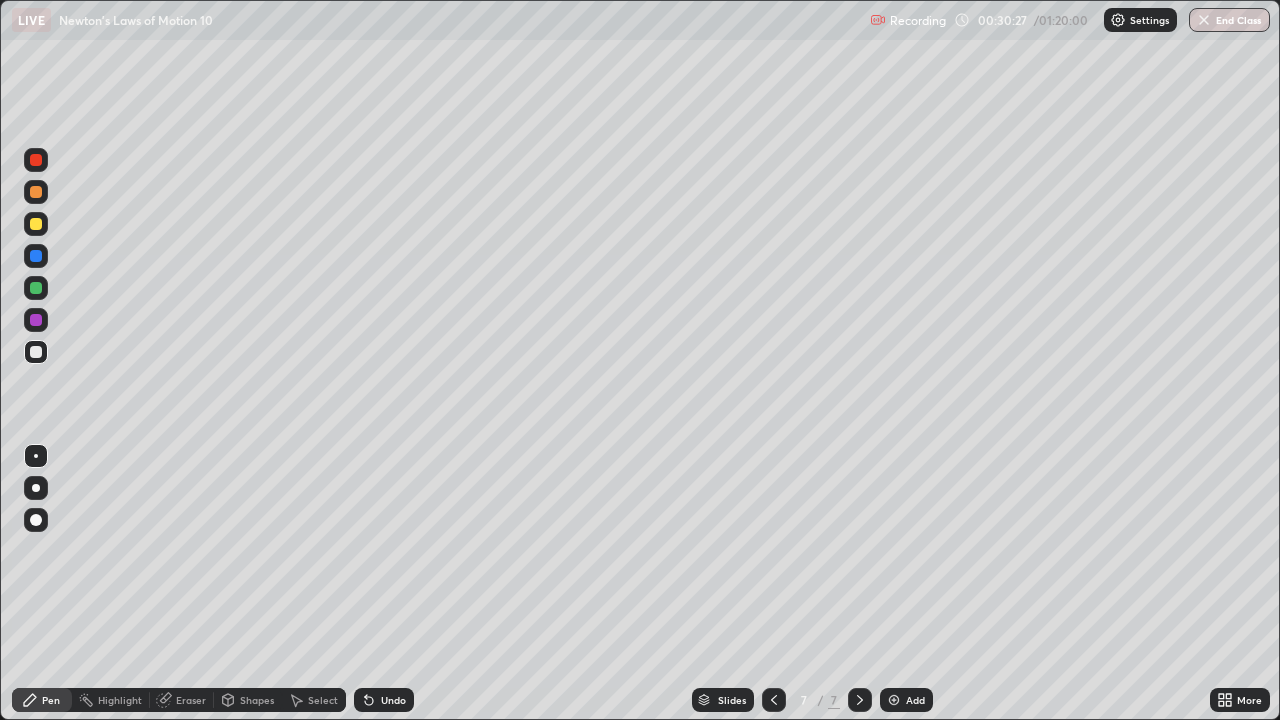 click at bounding box center (36, 288) 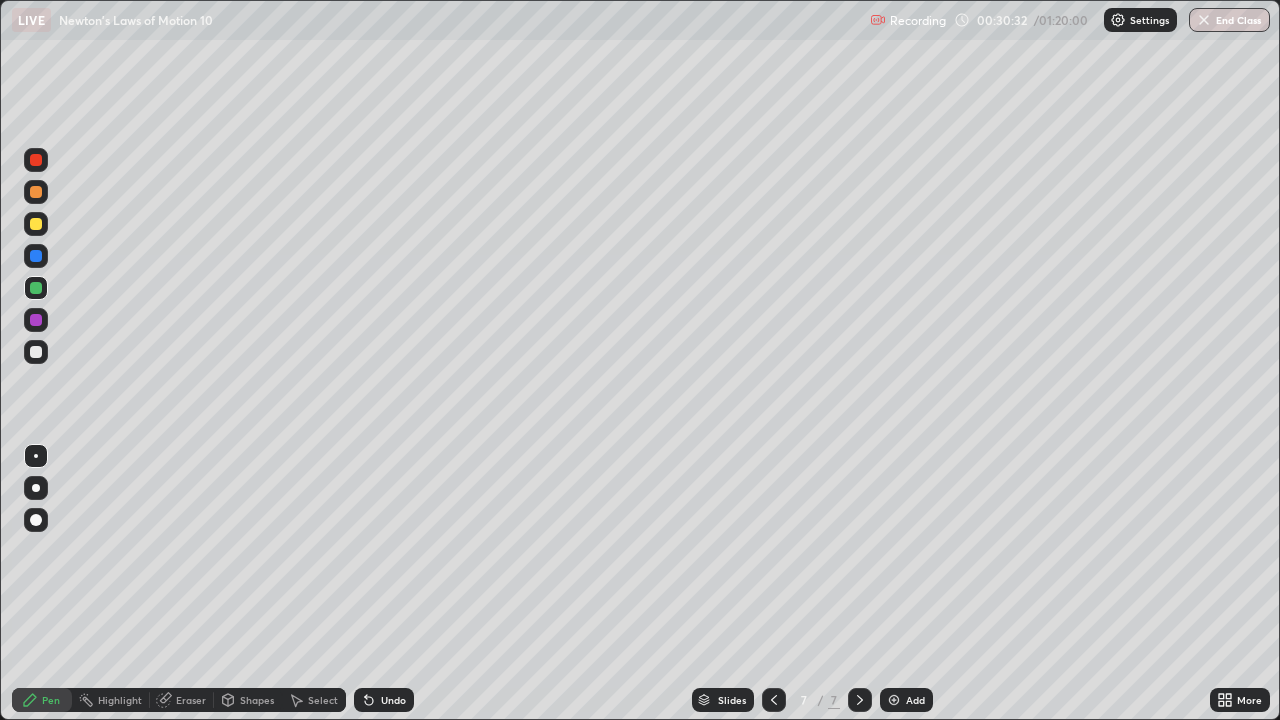 click at bounding box center (36, 224) 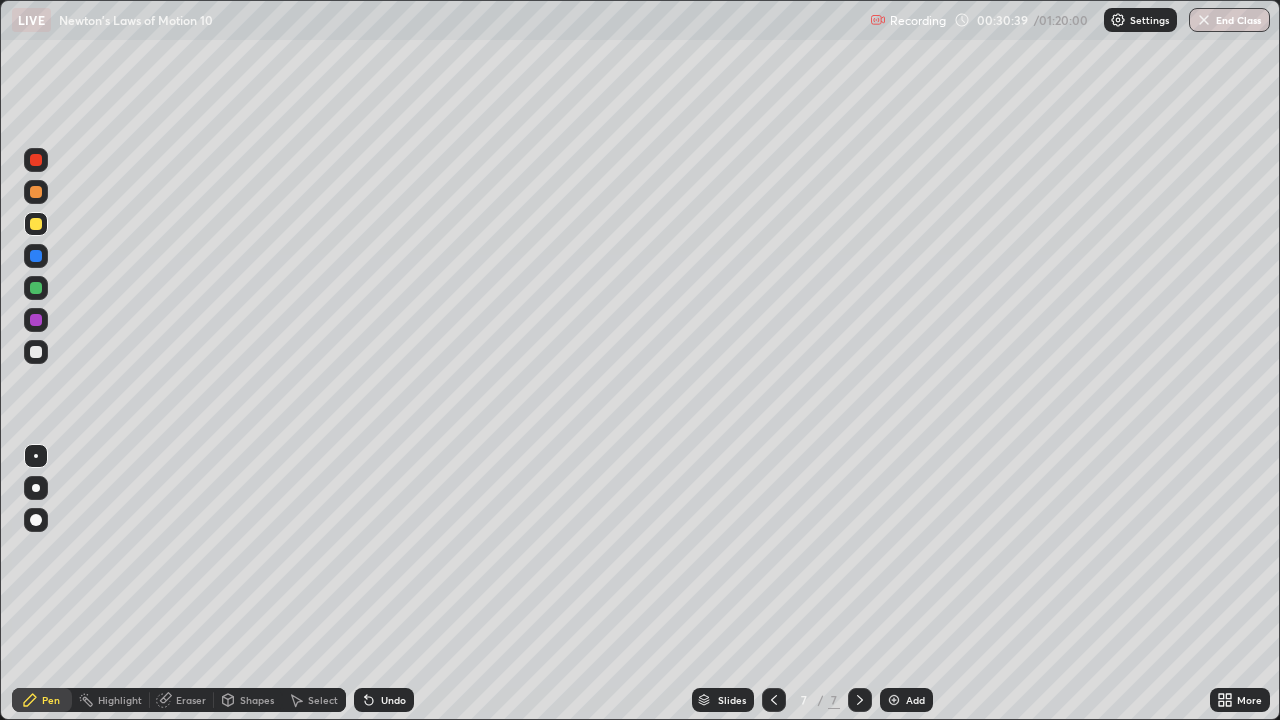 click at bounding box center [36, 352] 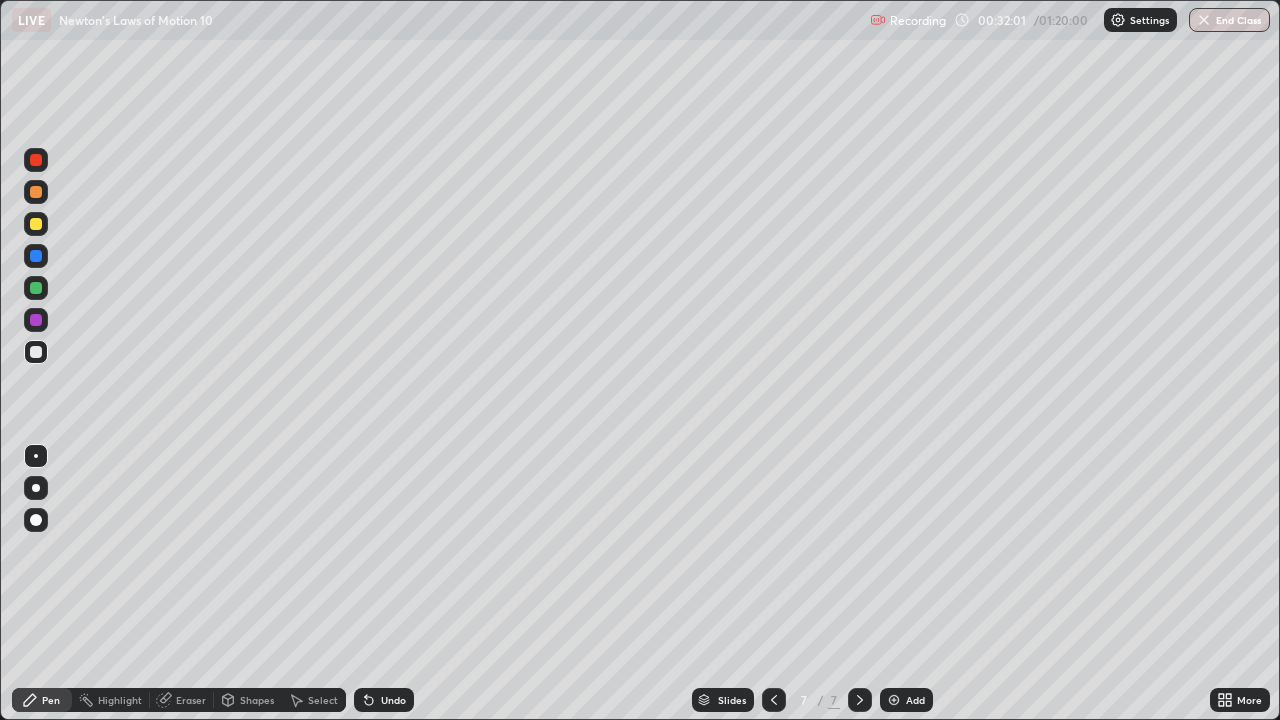 click at bounding box center [36, 224] 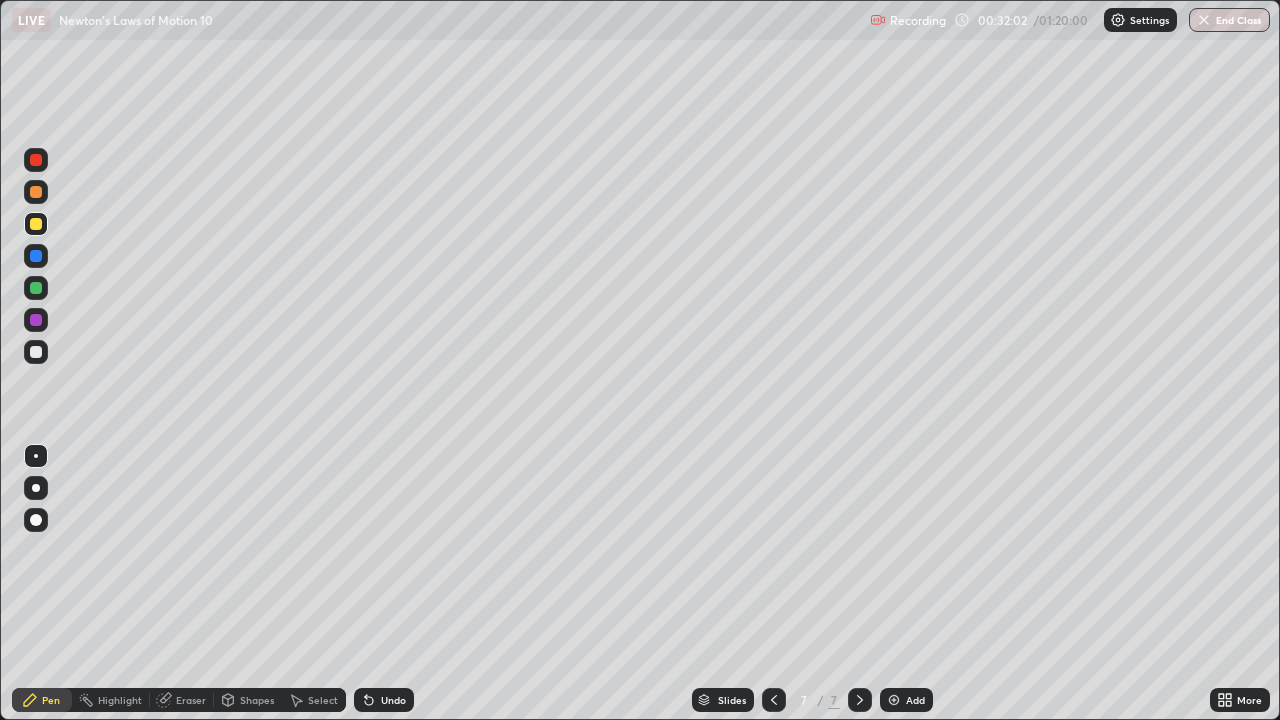 click at bounding box center [36, 192] 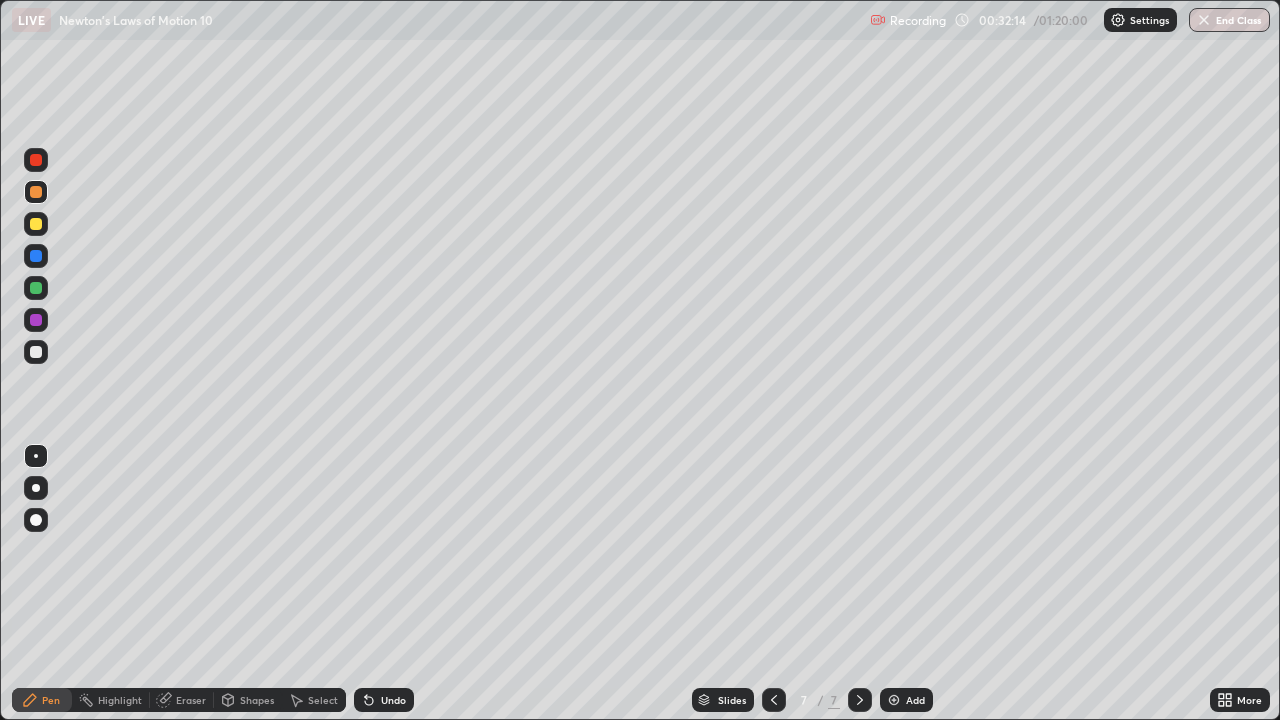 click at bounding box center [36, 352] 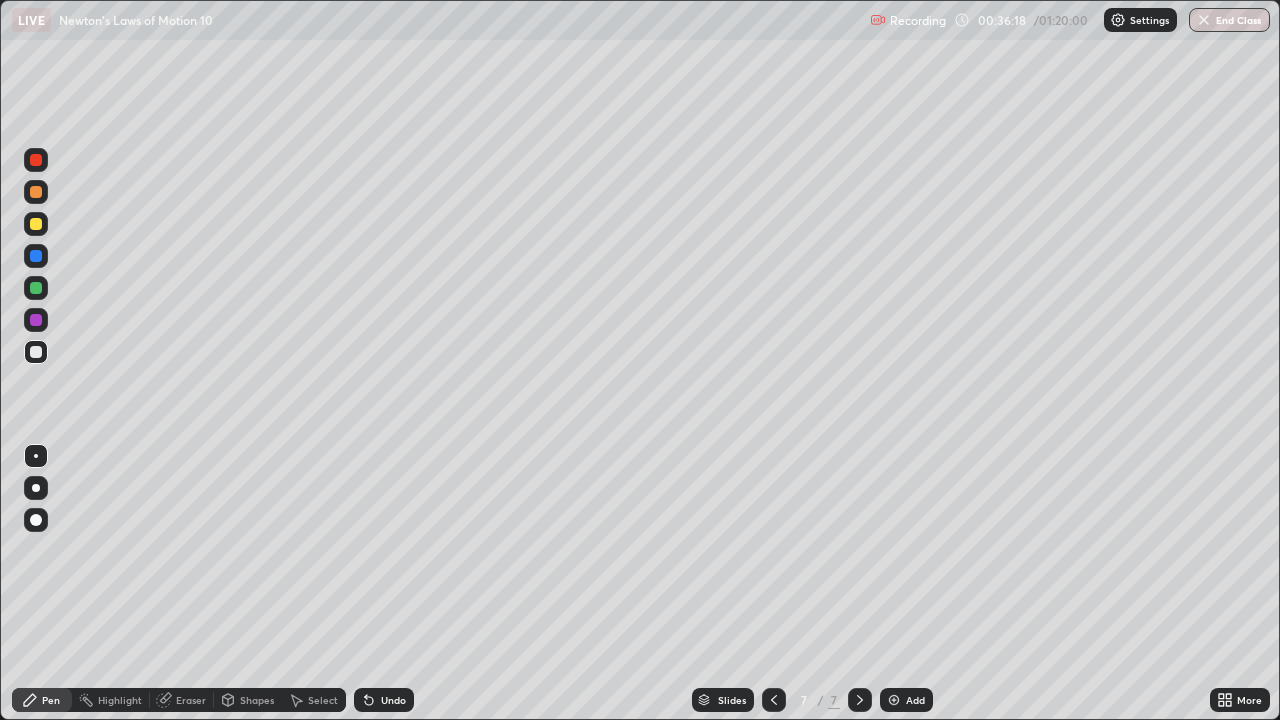 click on "Add" at bounding box center [906, 700] 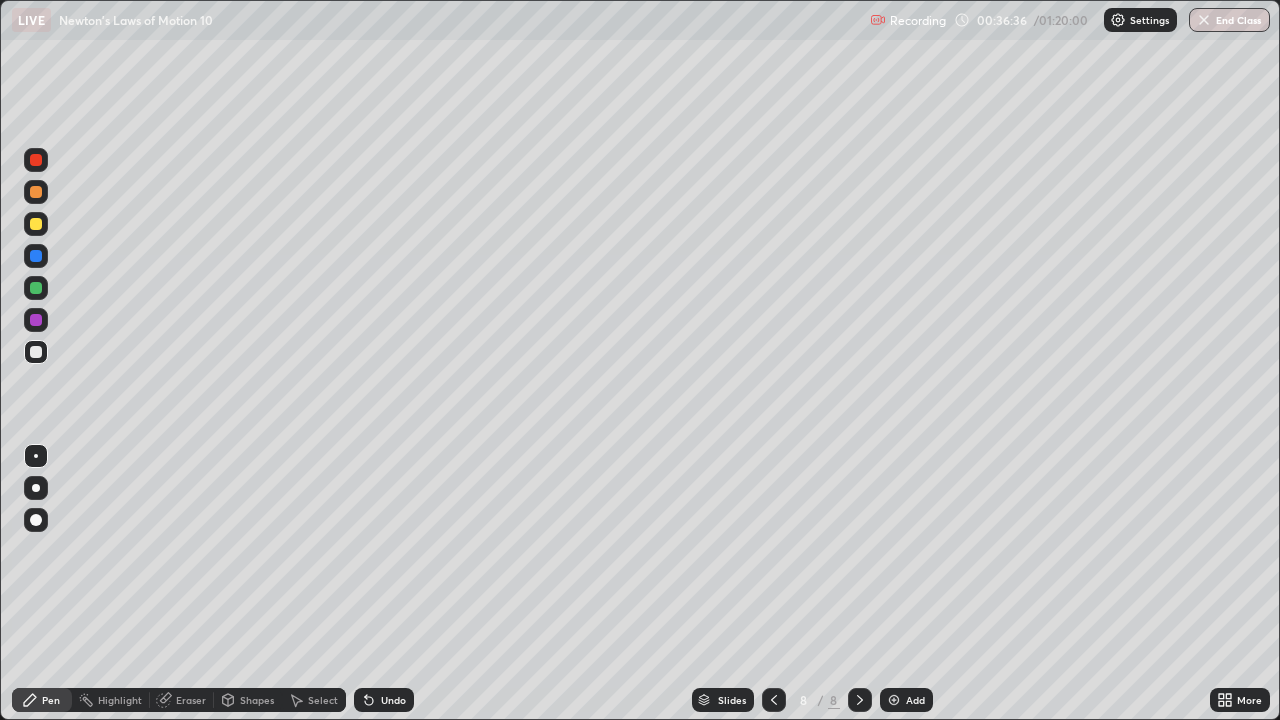 click 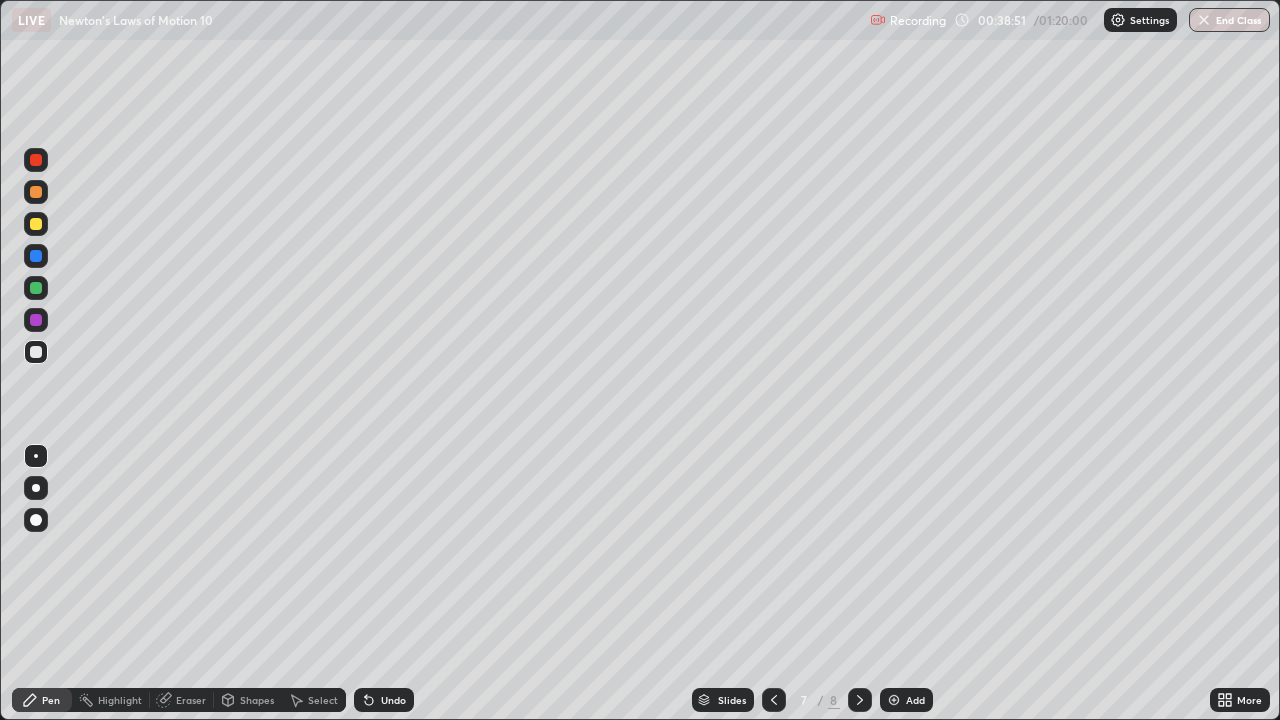 click 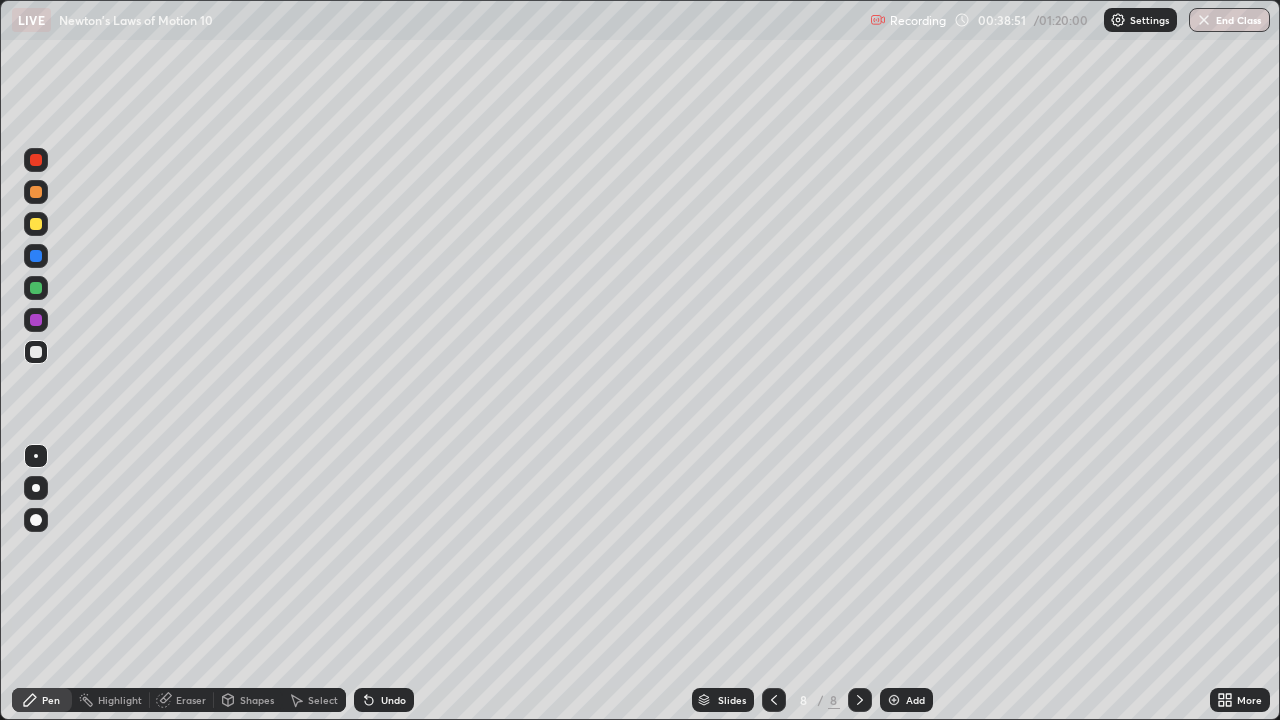 click on "Add" at bounding box center [906, 700] 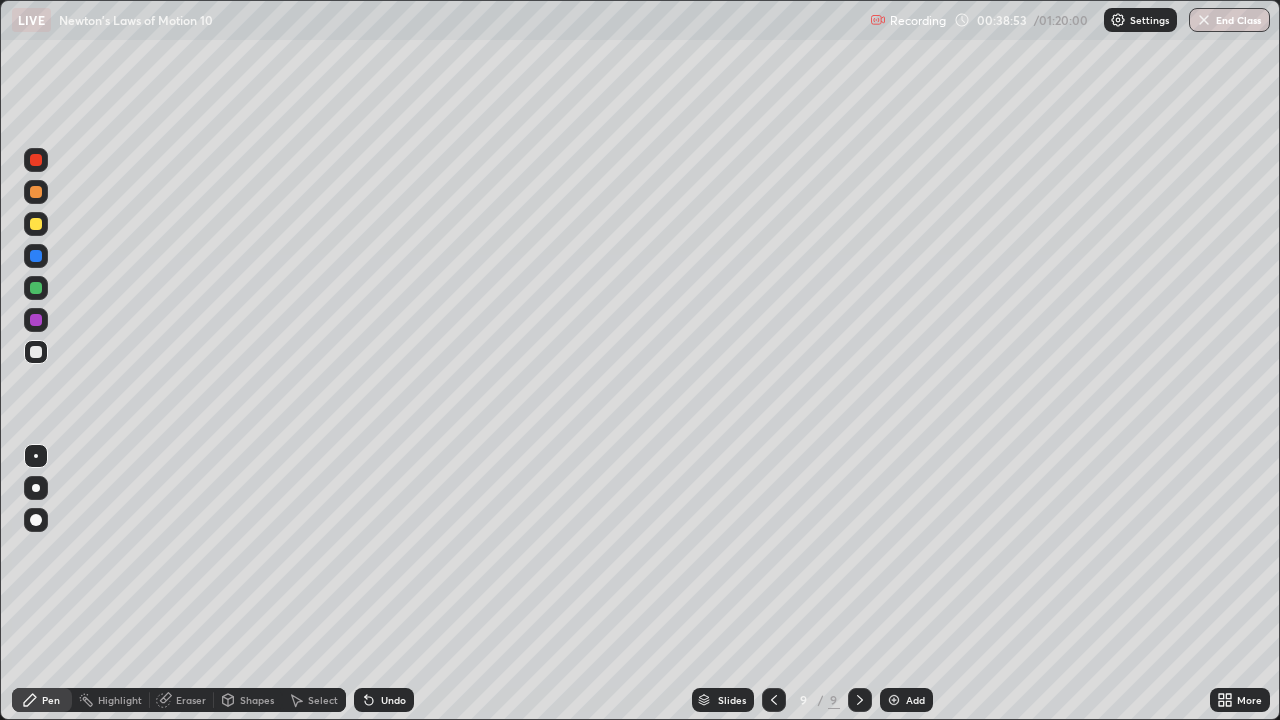 click at bounding box center (36, 288) 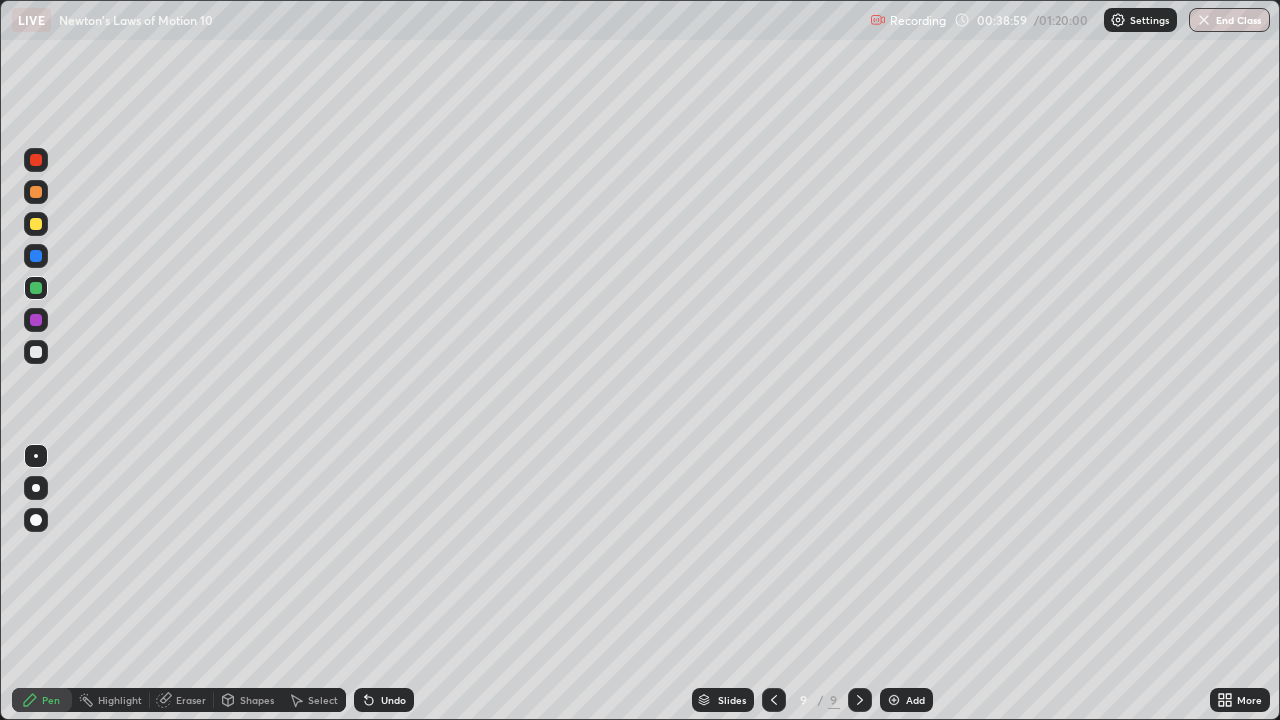 click at bounding box center [36, 224] 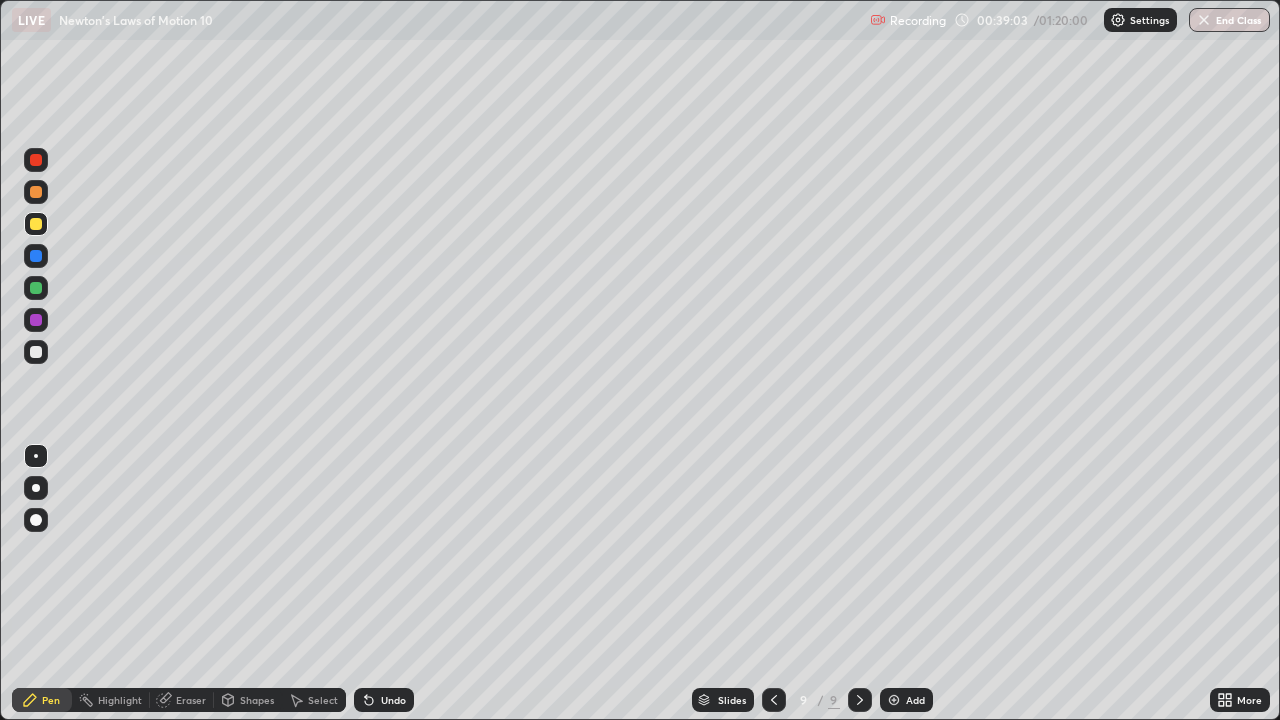 click at bounding box center [36, 352] 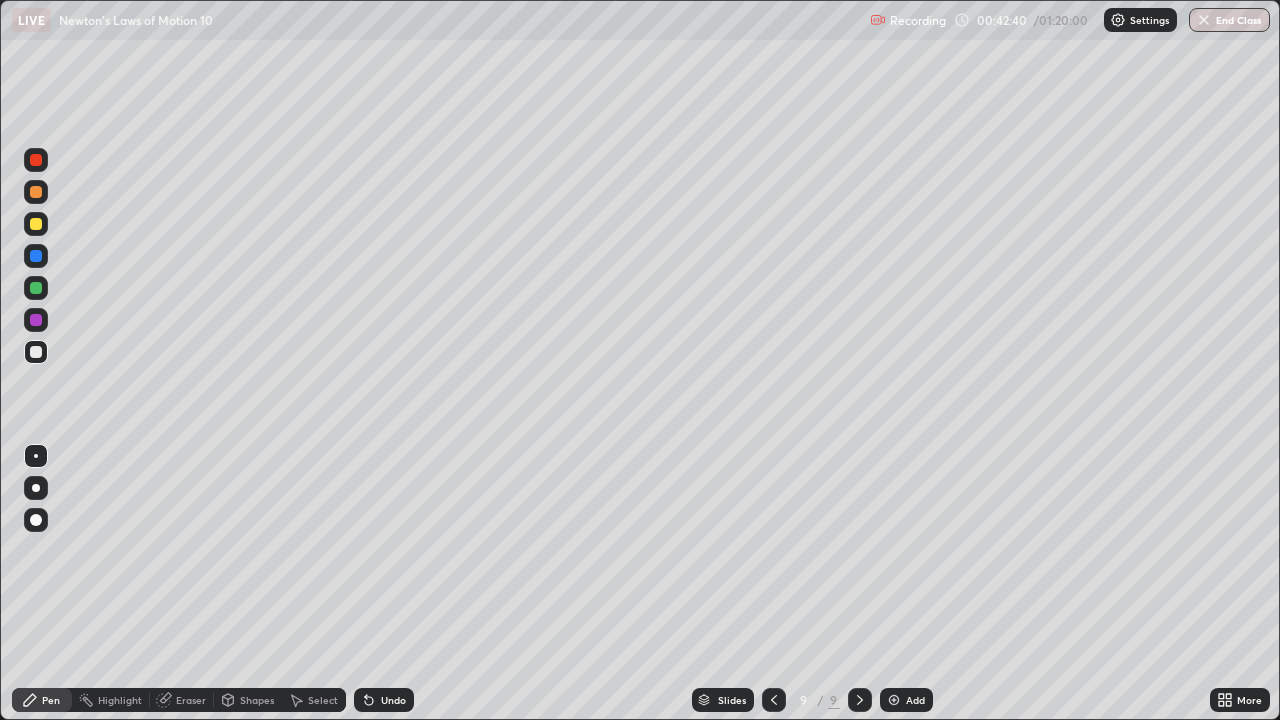 click on "Pen Highlight Eraser Shapes Select Undo Slides 9 / 9 Add More" at bounding box center (640, 700) 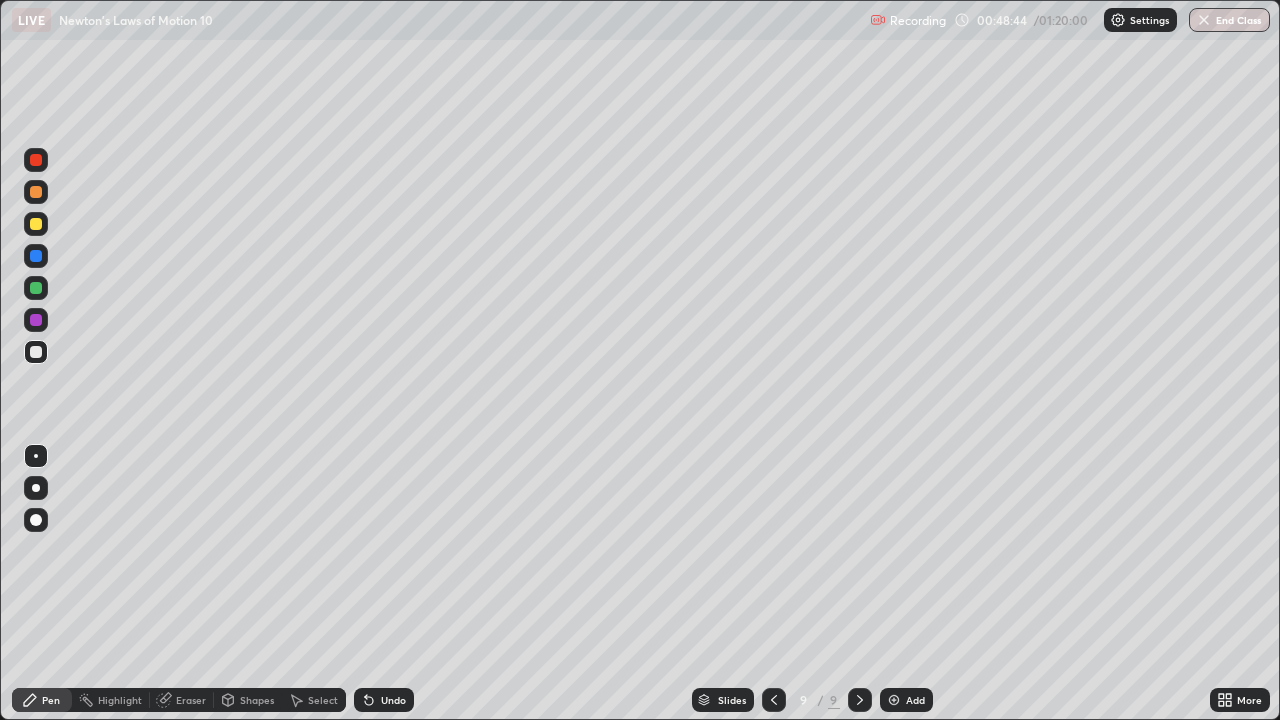 click on "Add" at bounding box center (915, 700) 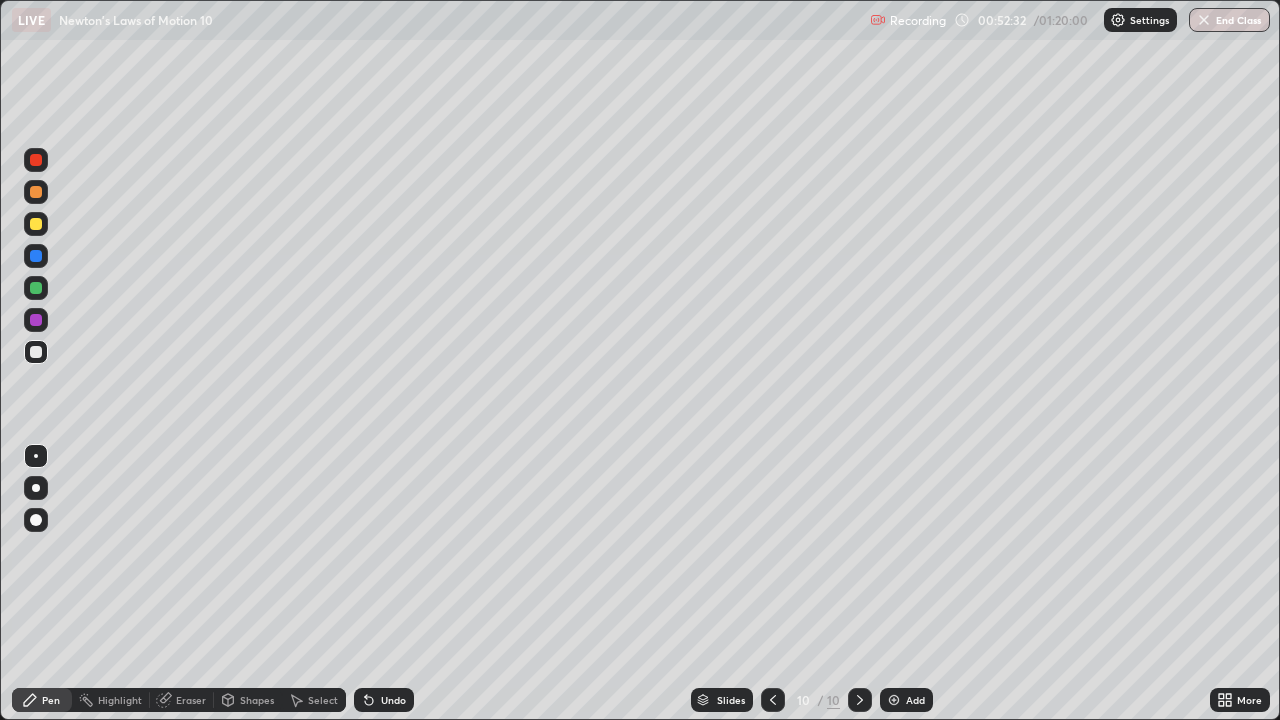 click on "Add" at bounding box center (915, 700) 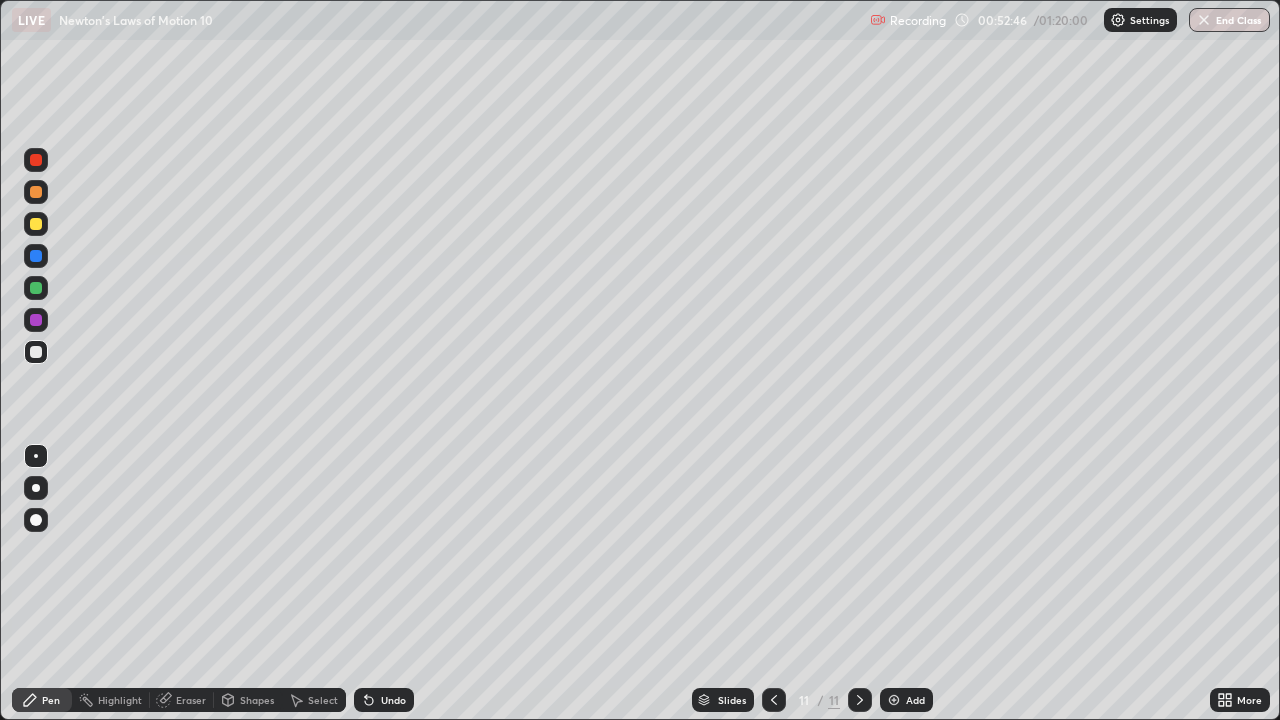 click at bounding box center (36, 288) 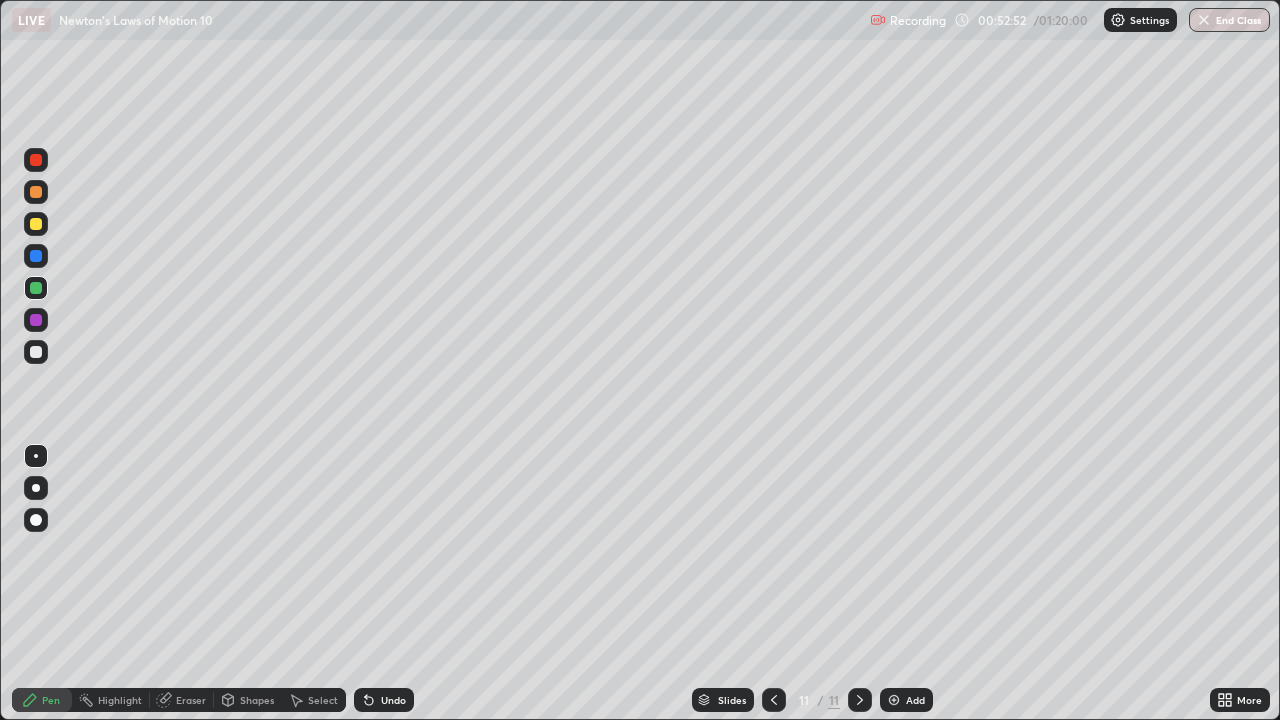 click at bounding box center (36, 224) 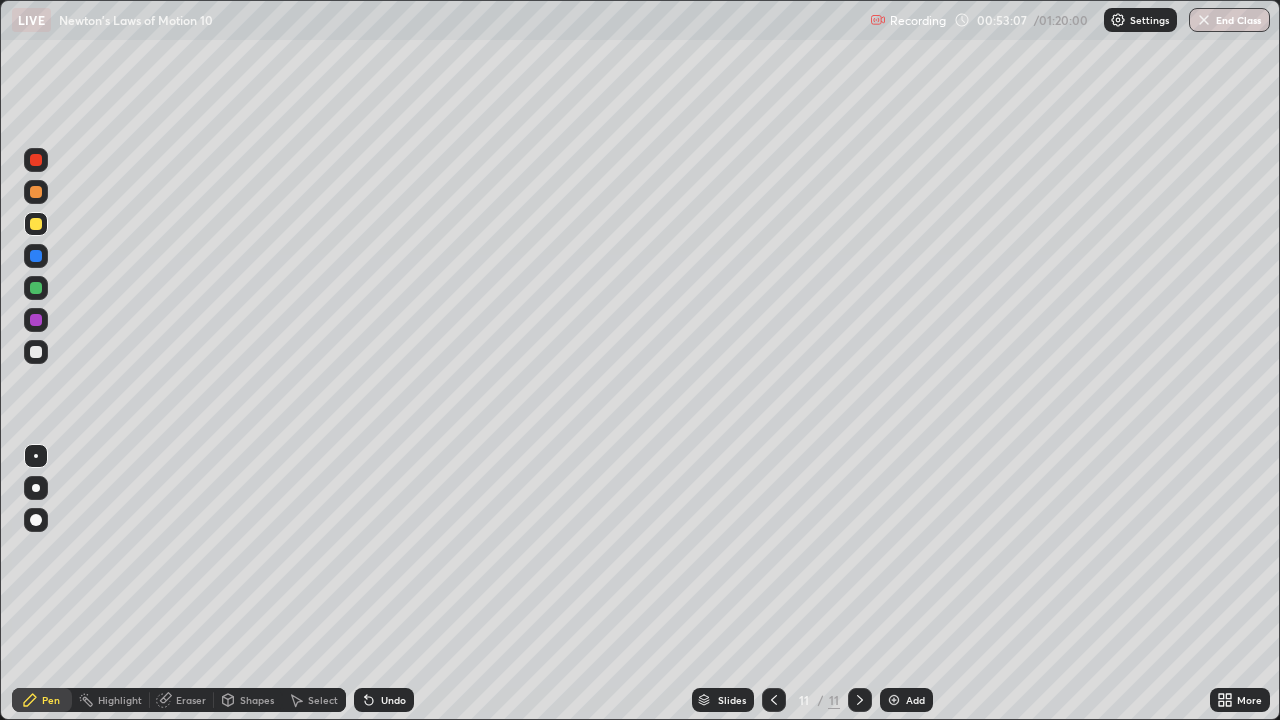 click at bounding box center [36, 352] 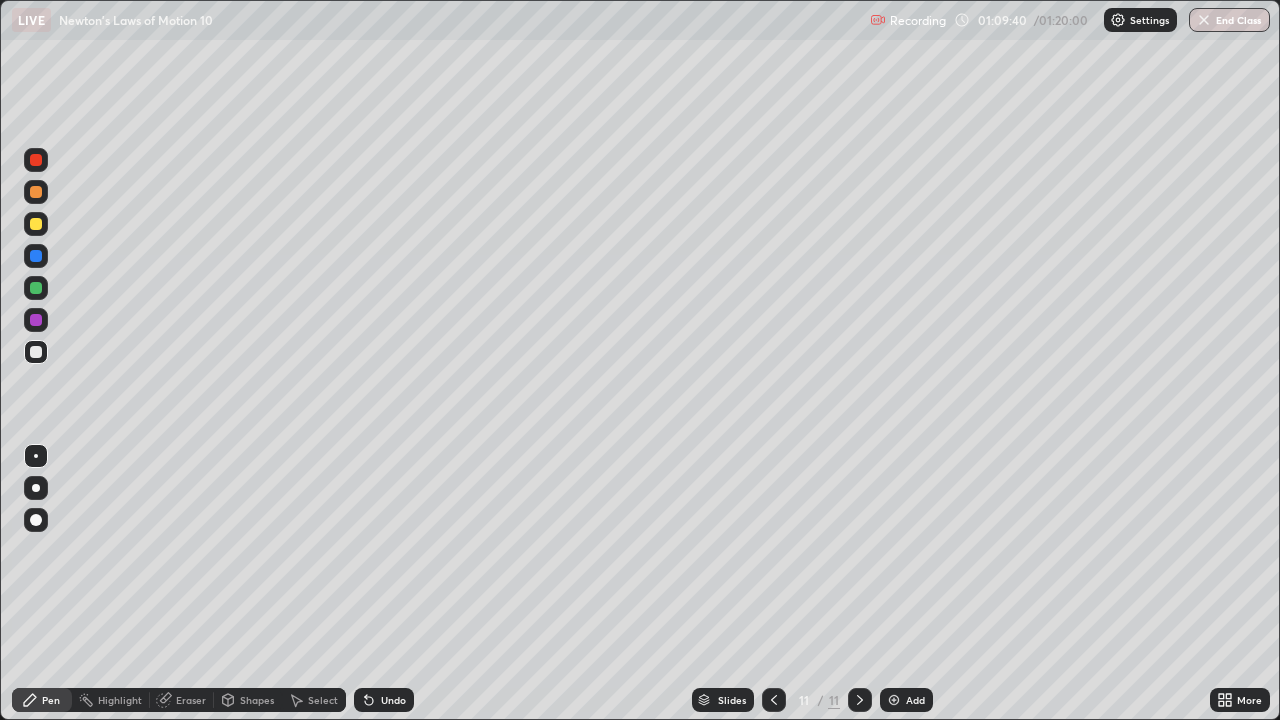 click on "End Class" at bounding box center (1229, 20) 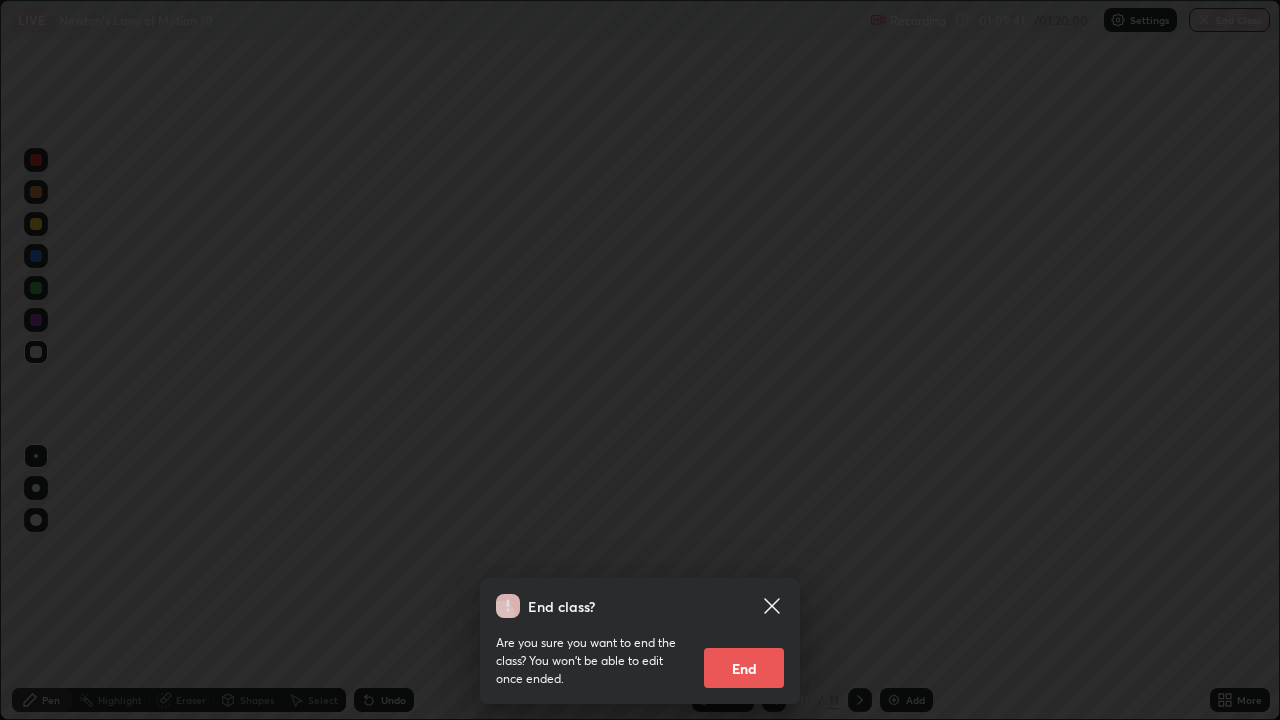 click on "End" at bounding box center [744, 668] 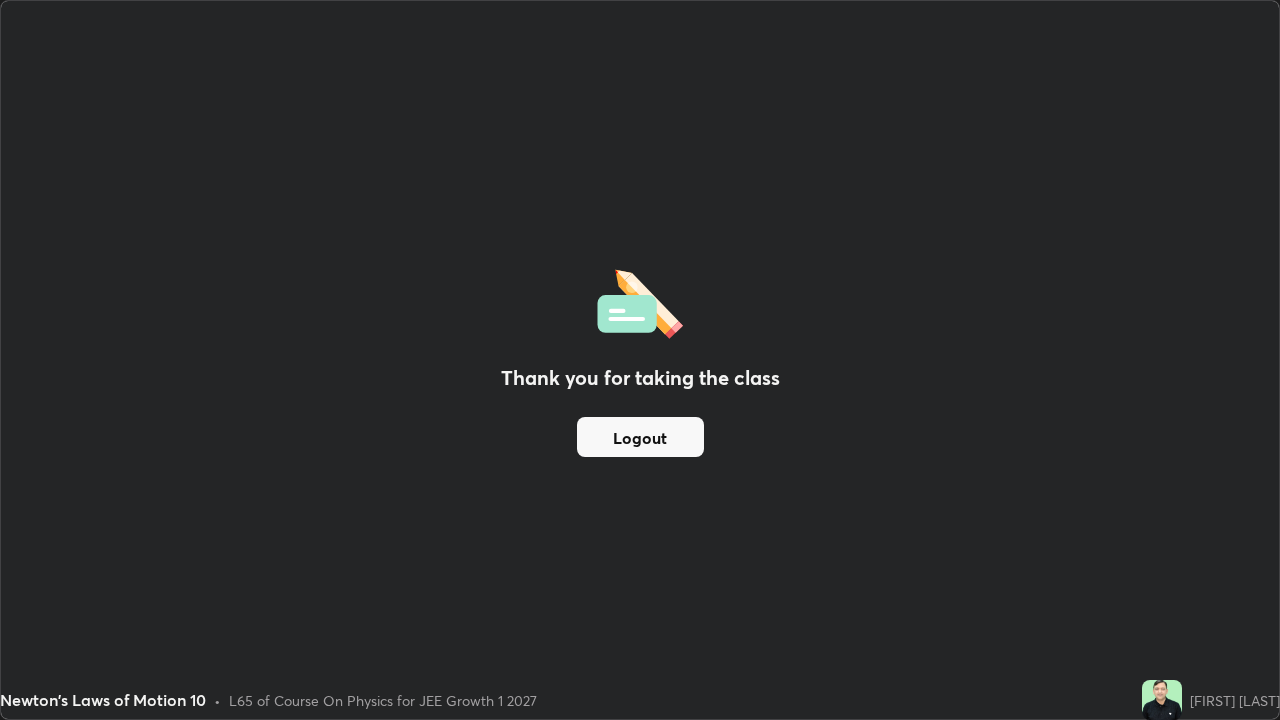click on "Logout" at bounding box center [640, 437] 